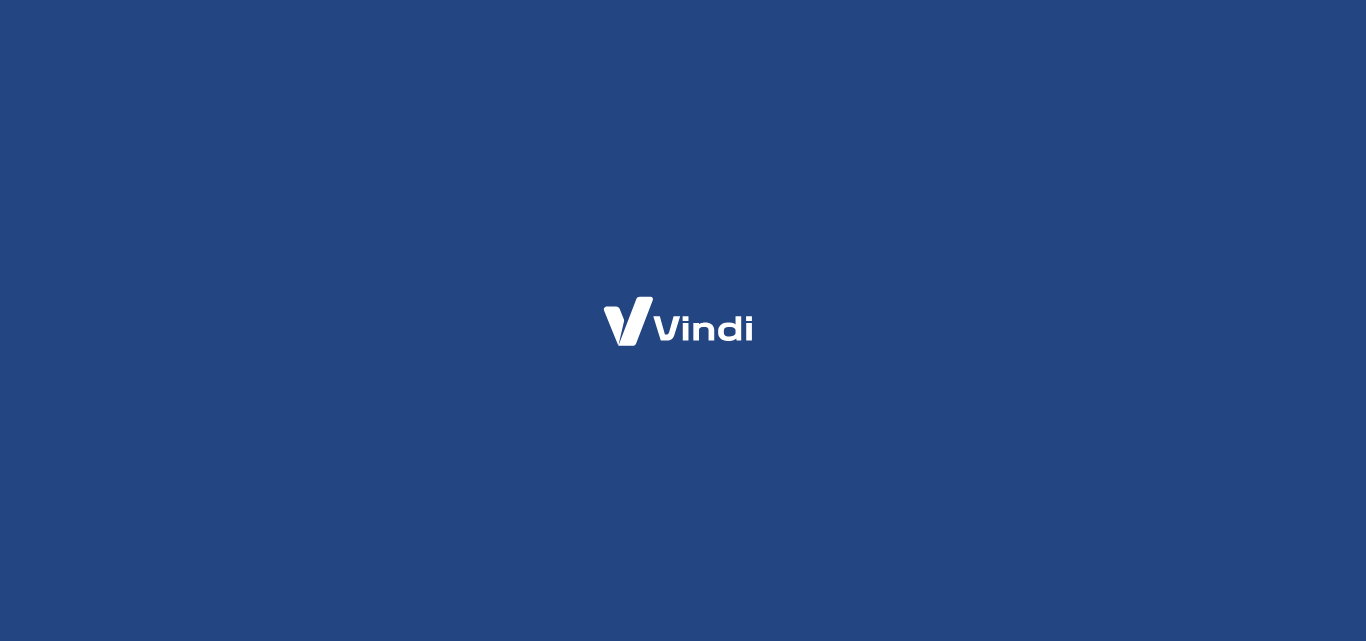 scroll, scrollTop: 0, scrollLeft: 0, axis: both 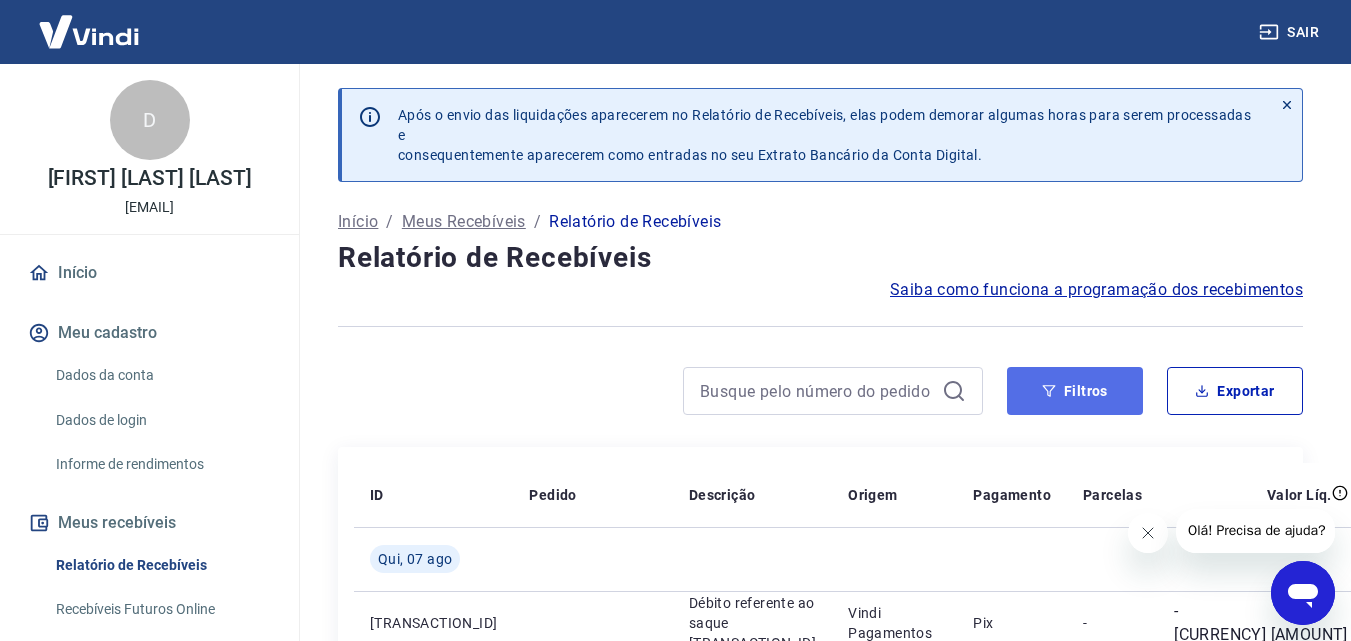 drag, startPoint x: 1083, startPoint y: 387, endPoint x: 1070, endPoint y: 374, distance: 18.384777 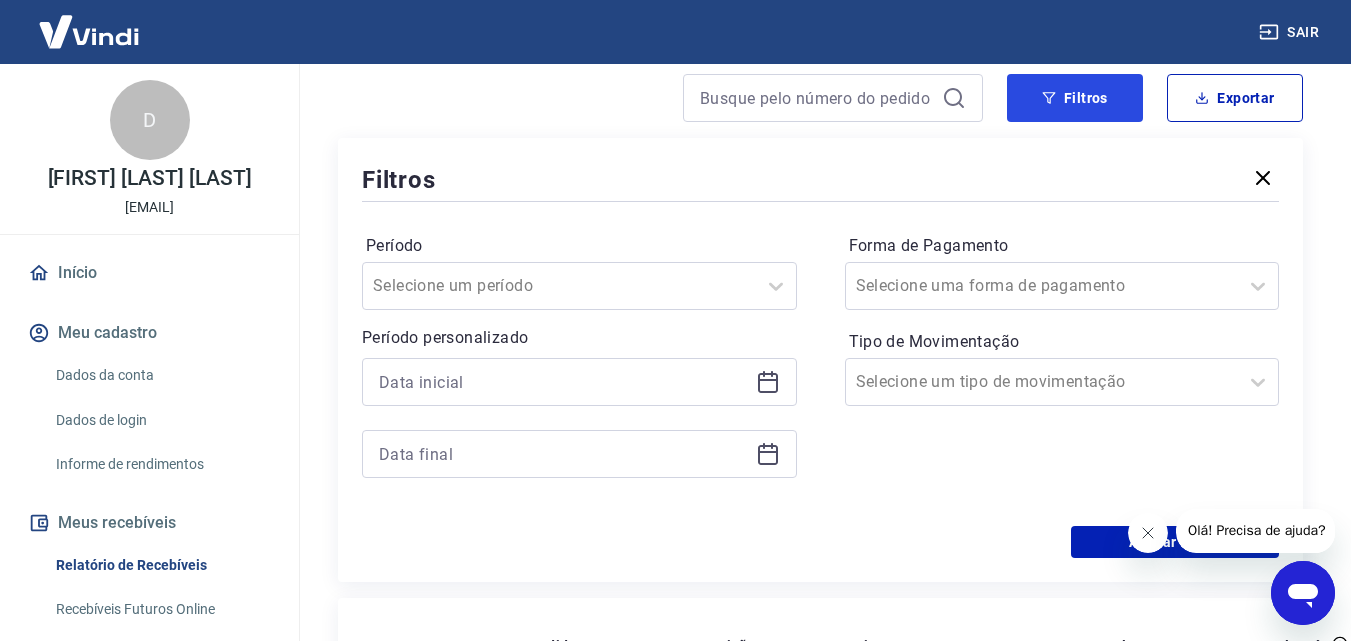 scroll, scrollTop: 300, scrollLeft: 0, axis: vertical 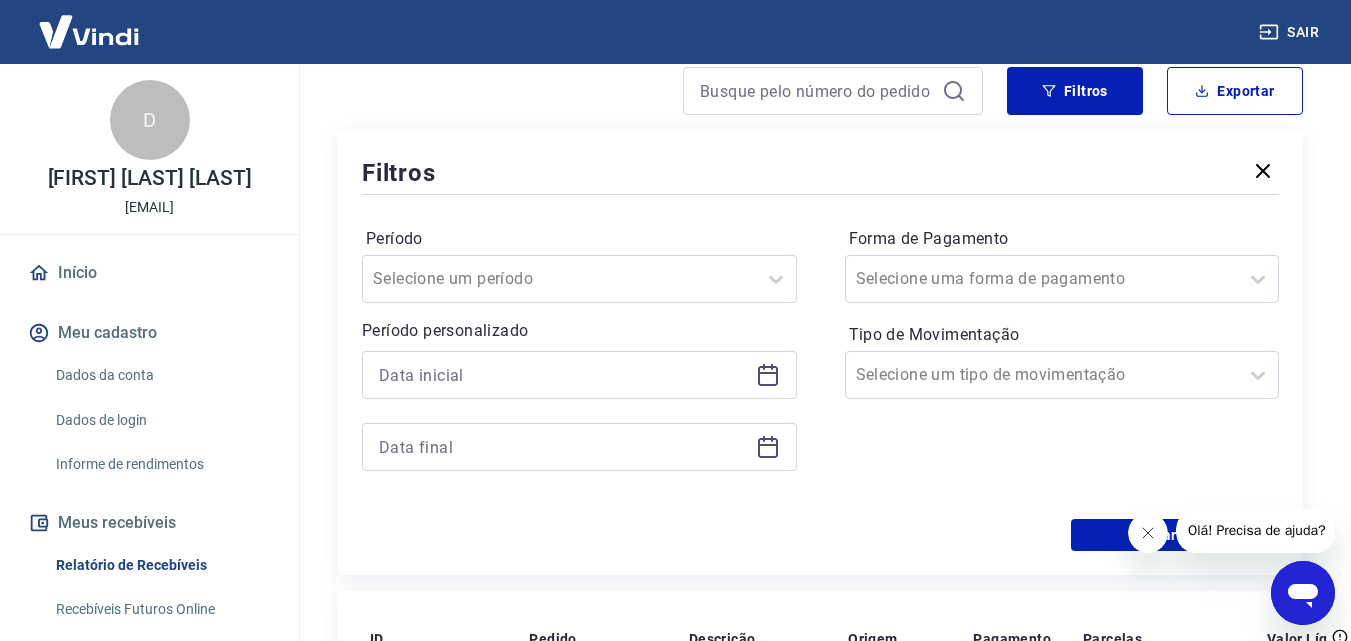 click 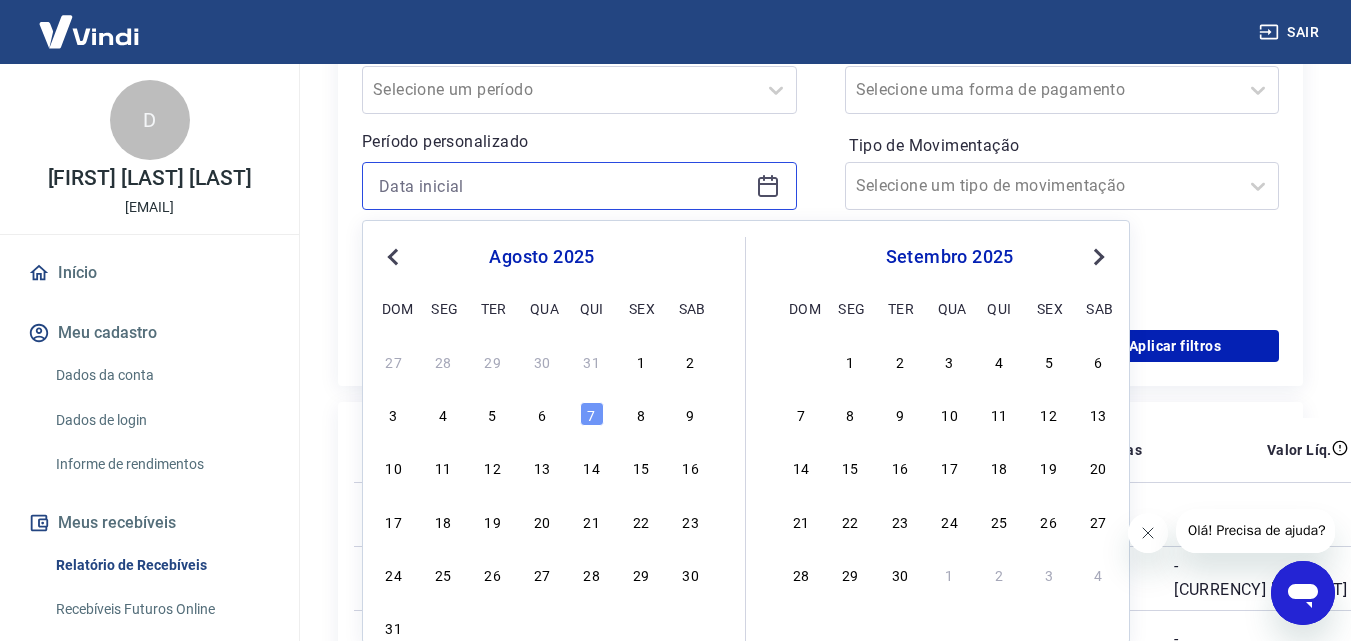 scroll, scrollTop: 500, scrollLeft: 0, axis: vertical 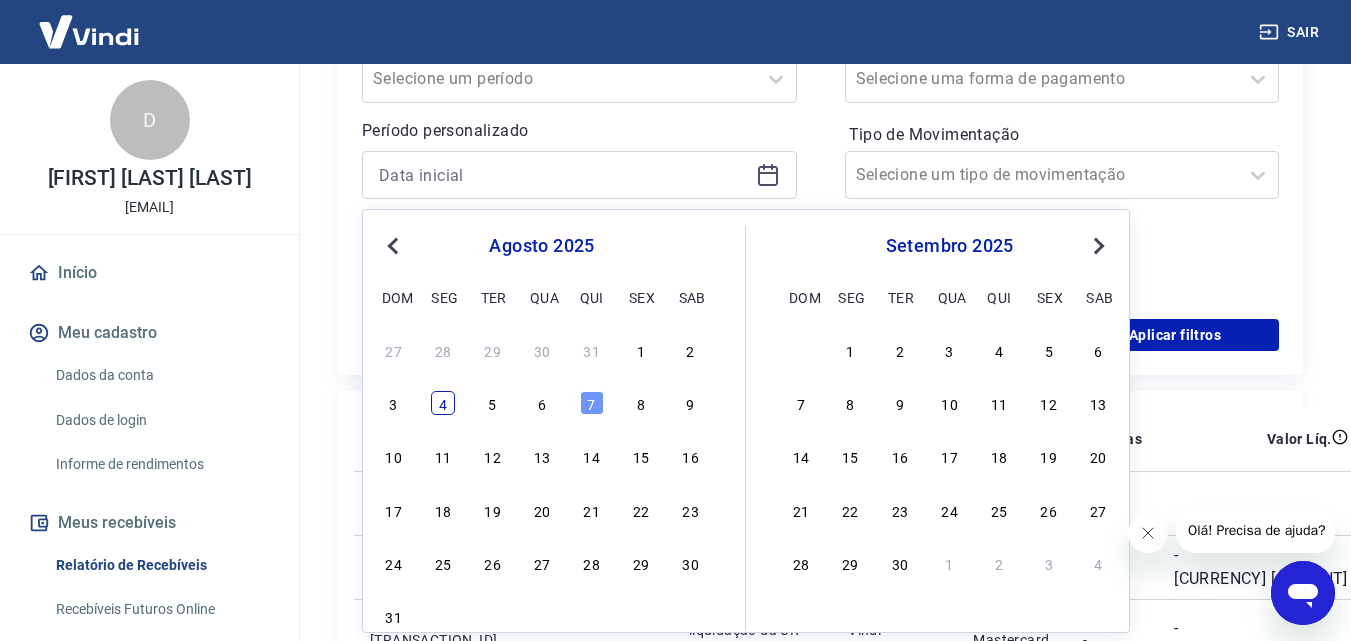 click on "4" at bounding box center (443, 403) 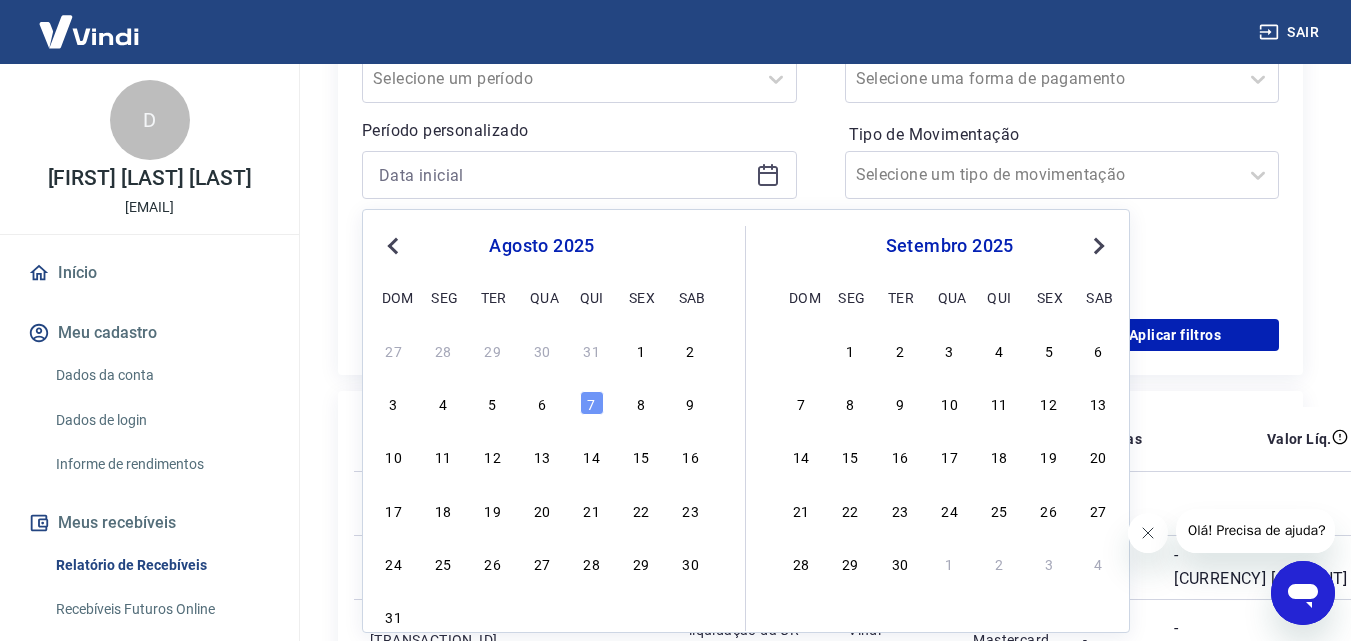 type on "04/08/2025" 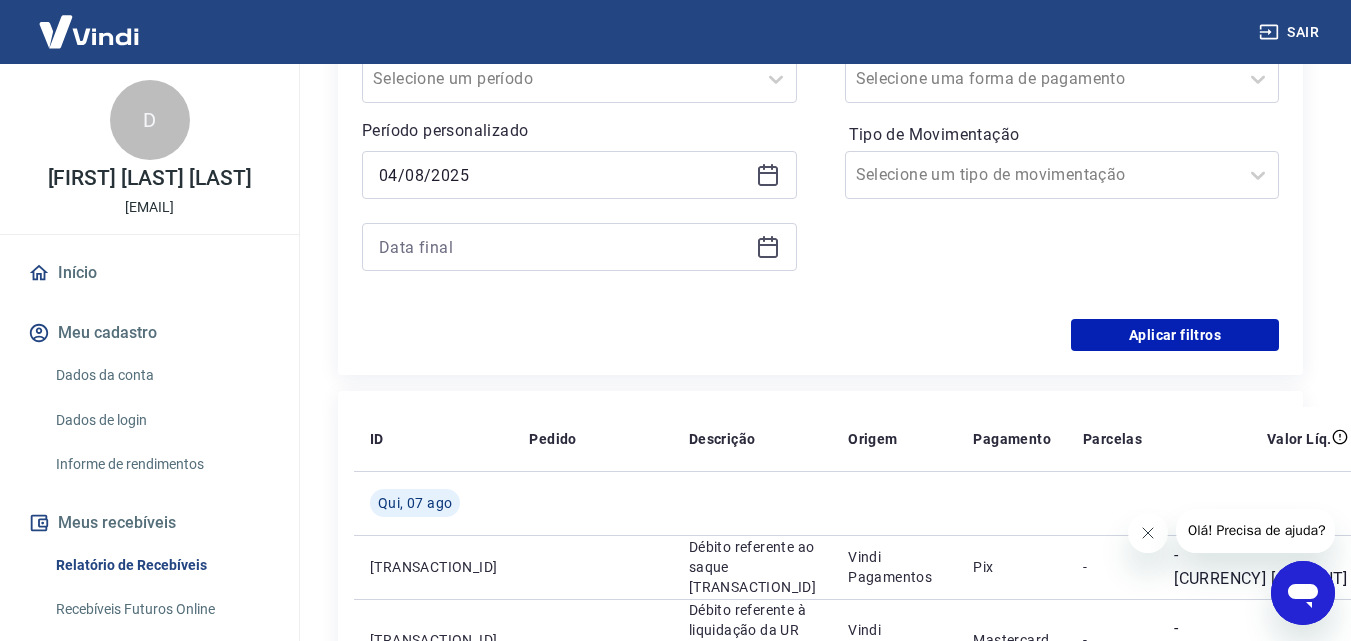 click 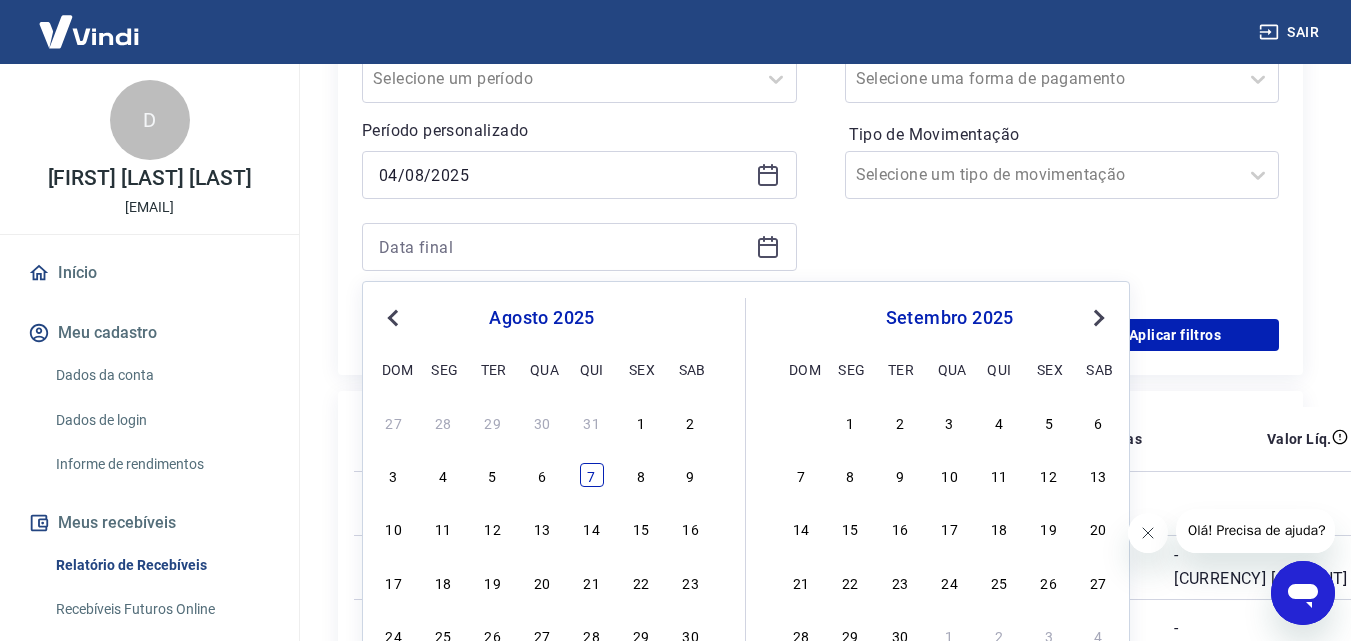 click on "7" at bounding box center (592, 475) 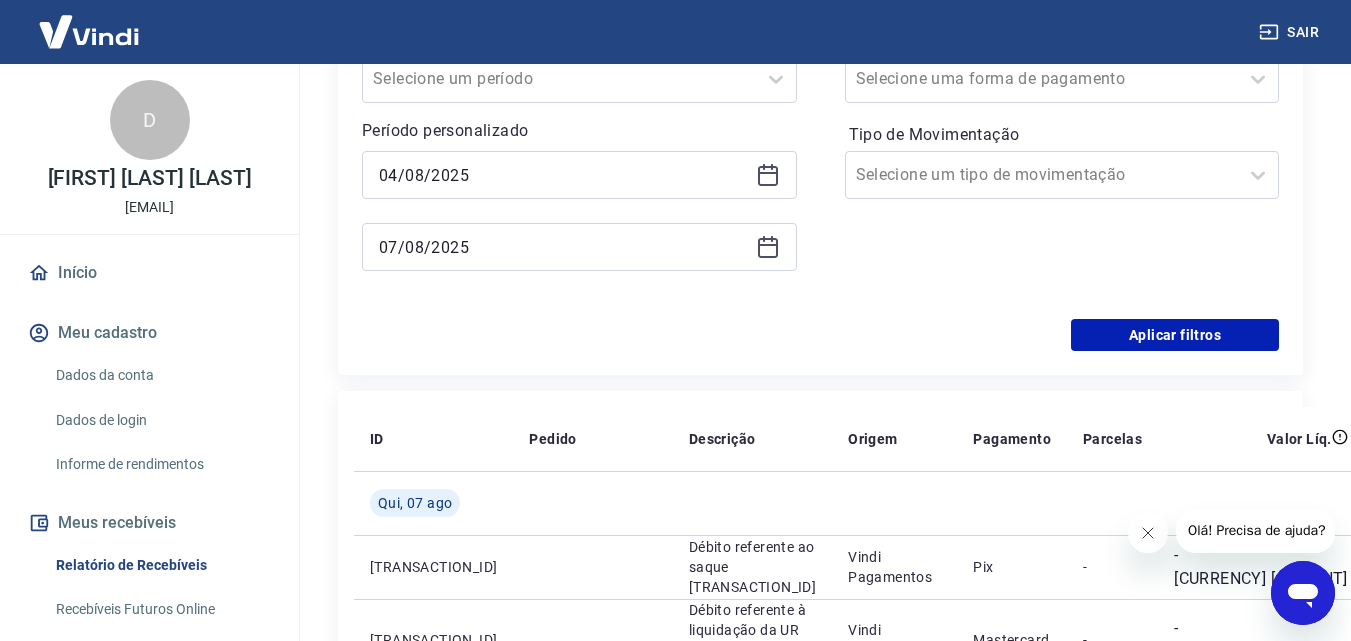 type on "07/08/2025" 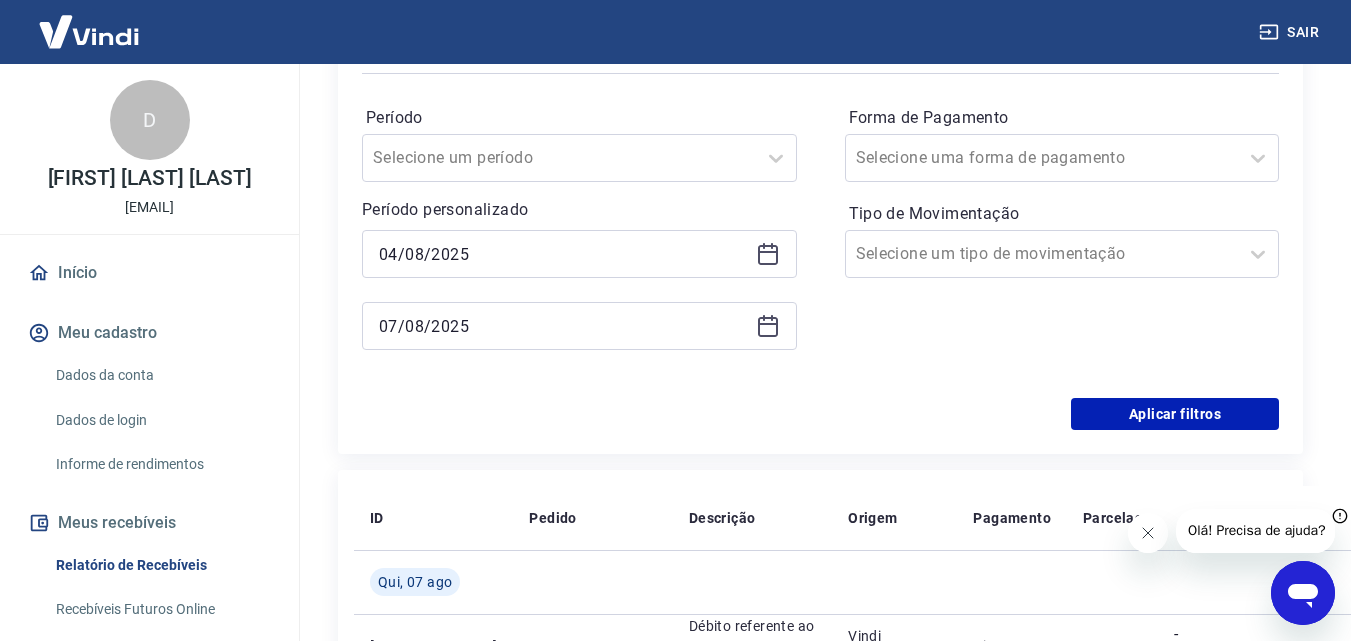 scroll, scrollTop: 300, scrollLeft: 0, axis: vertical 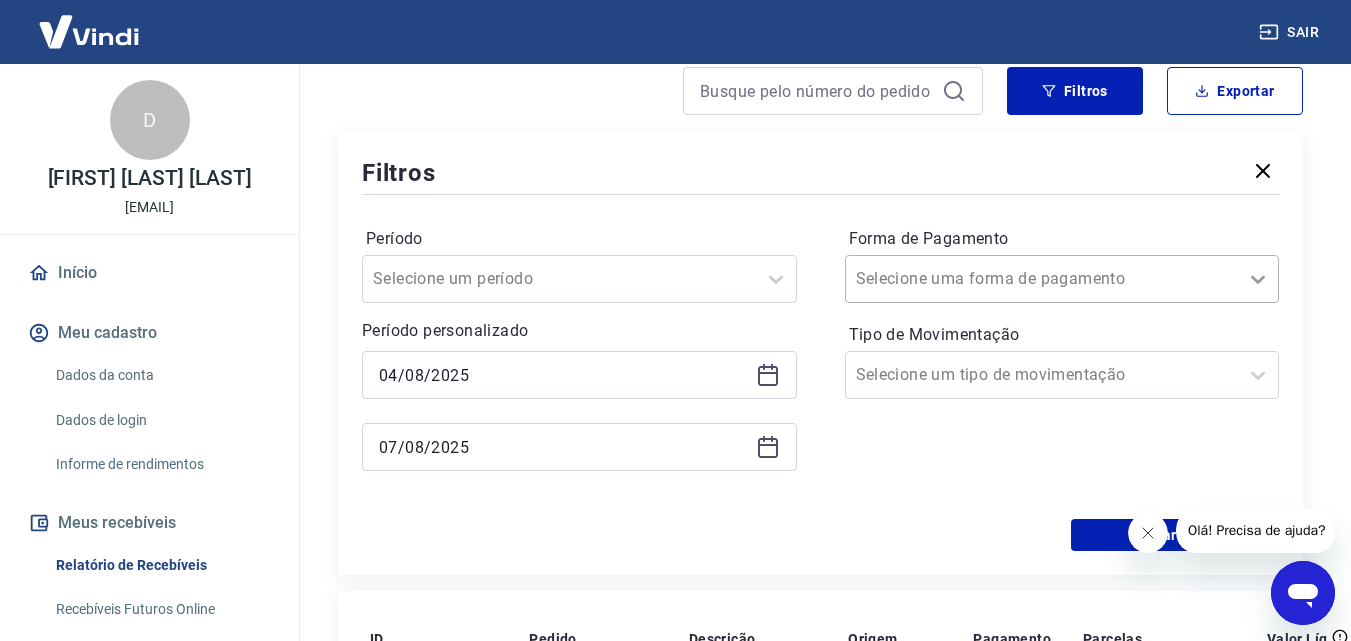 click 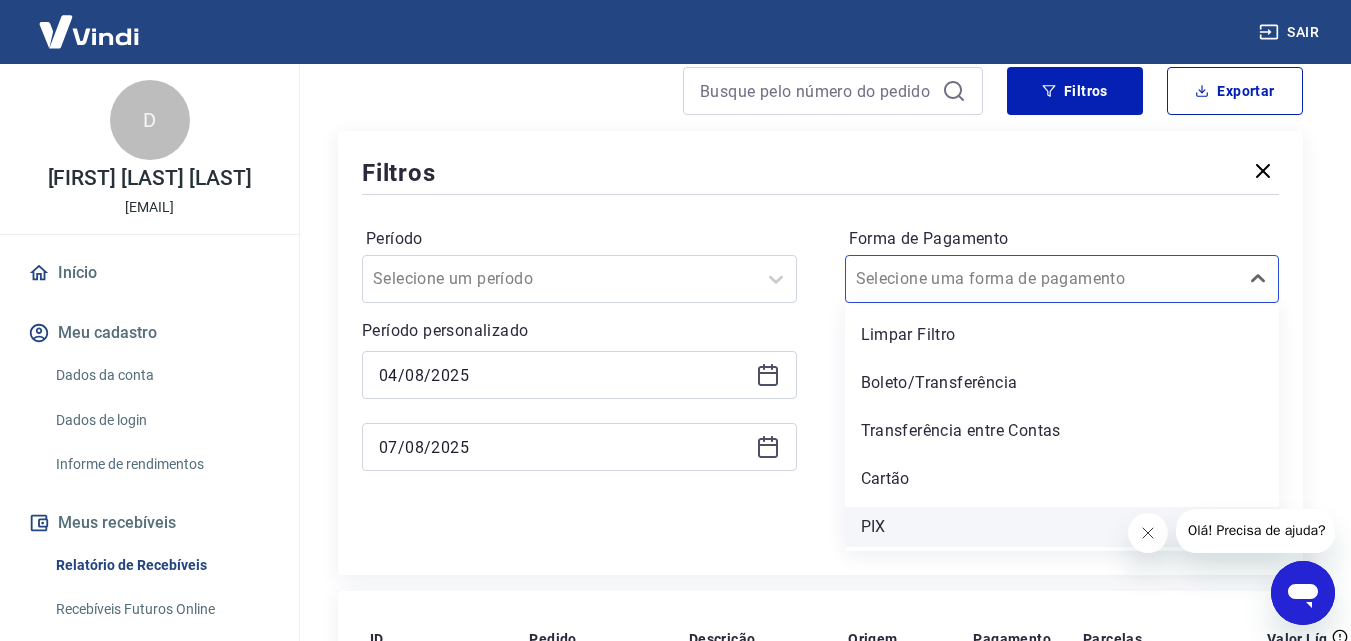 click on "PIX" at bounding box center (1062, 527) 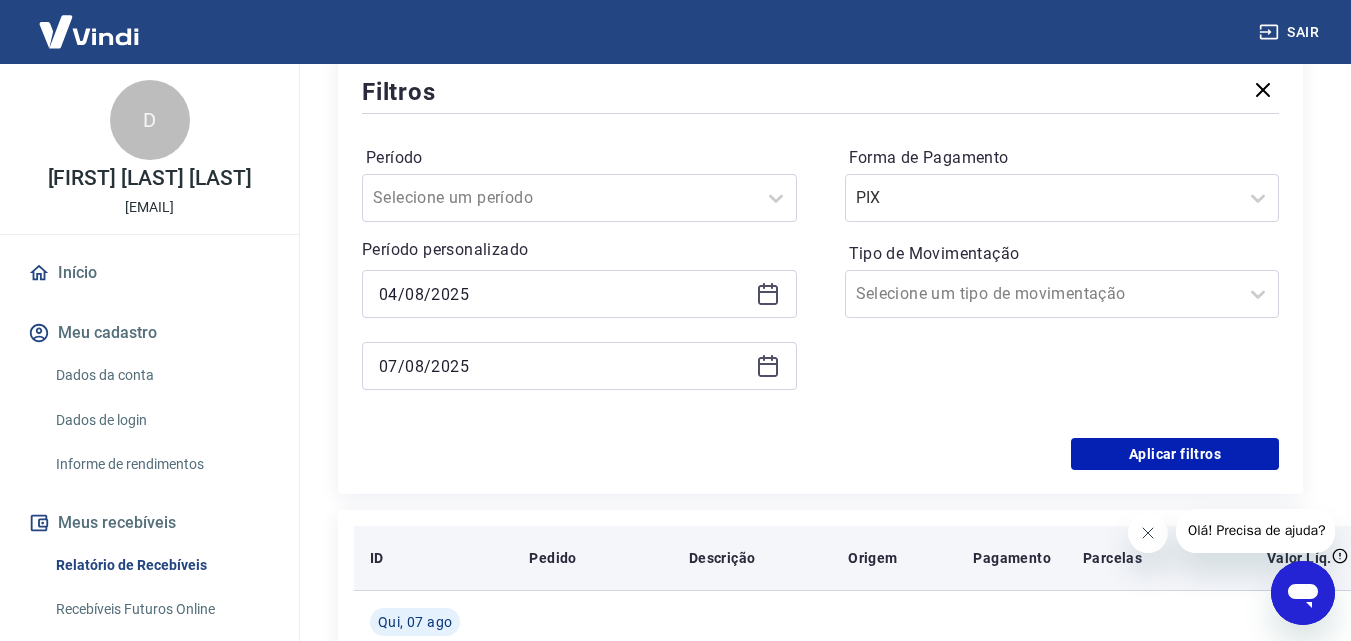 scroll, scrollTop: 500, scrollLeft: 0, axis: vertical 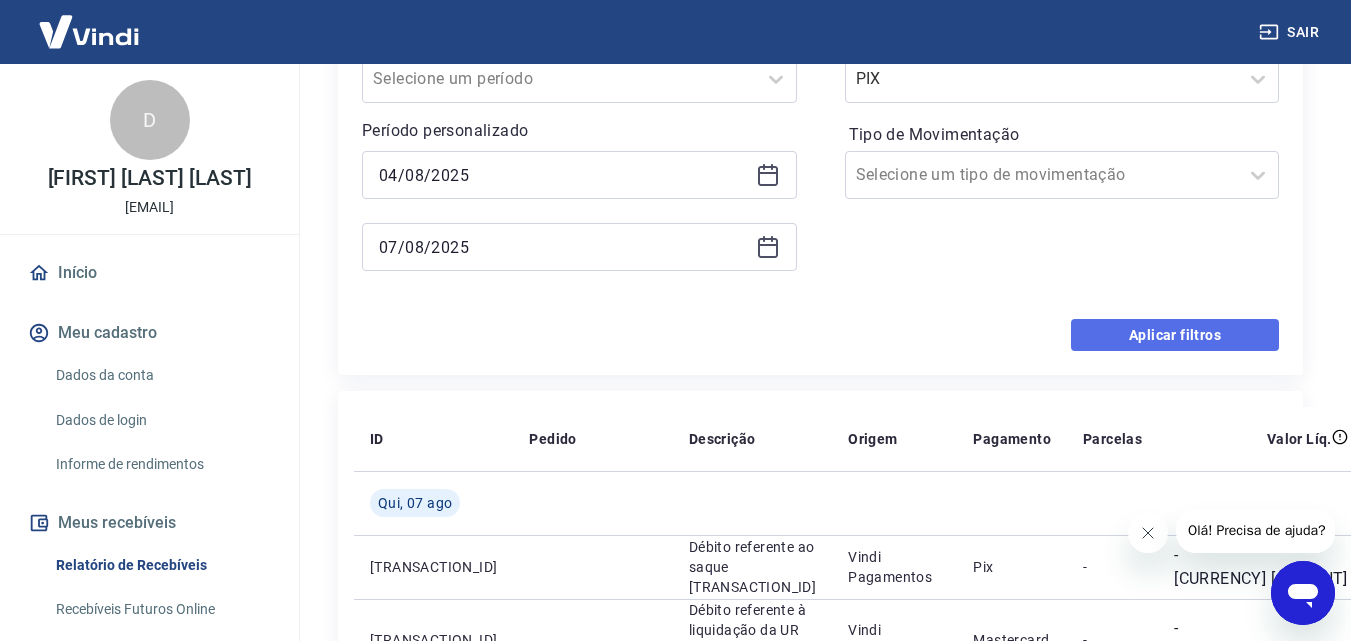 click on "Aplicar filtros" at bounding box center [1175, 335] 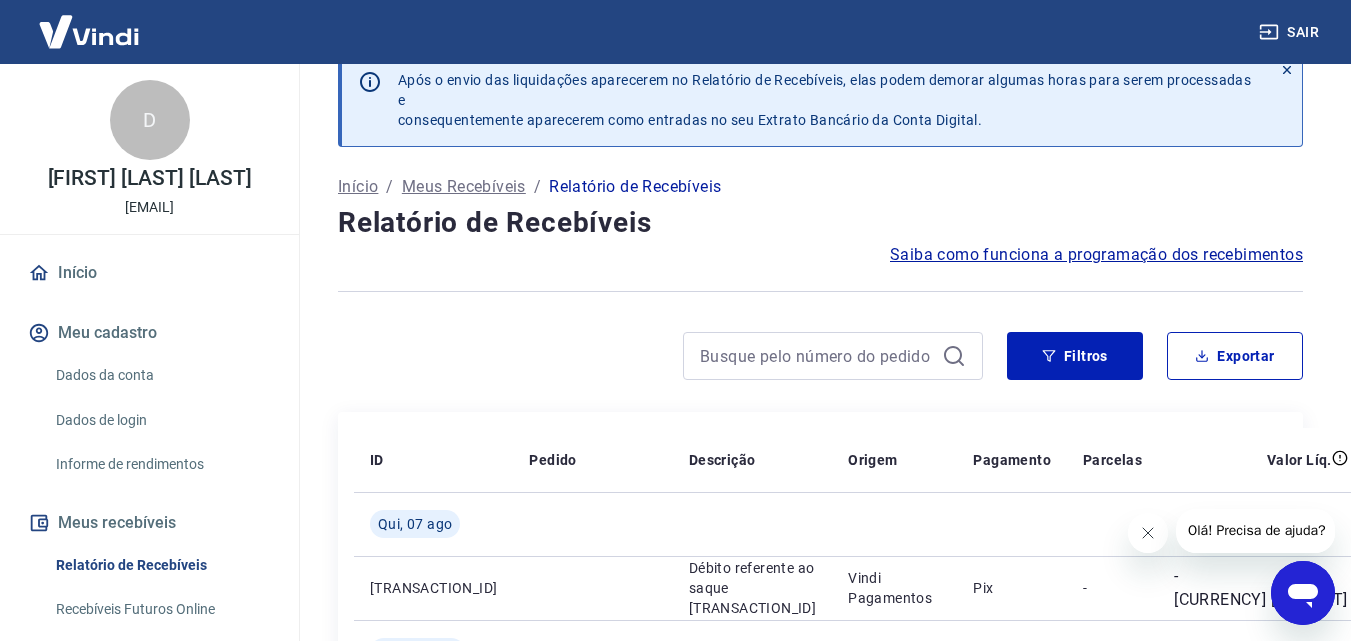 scroll, scrollTop: 0, scrollLeft: 0, axis: both 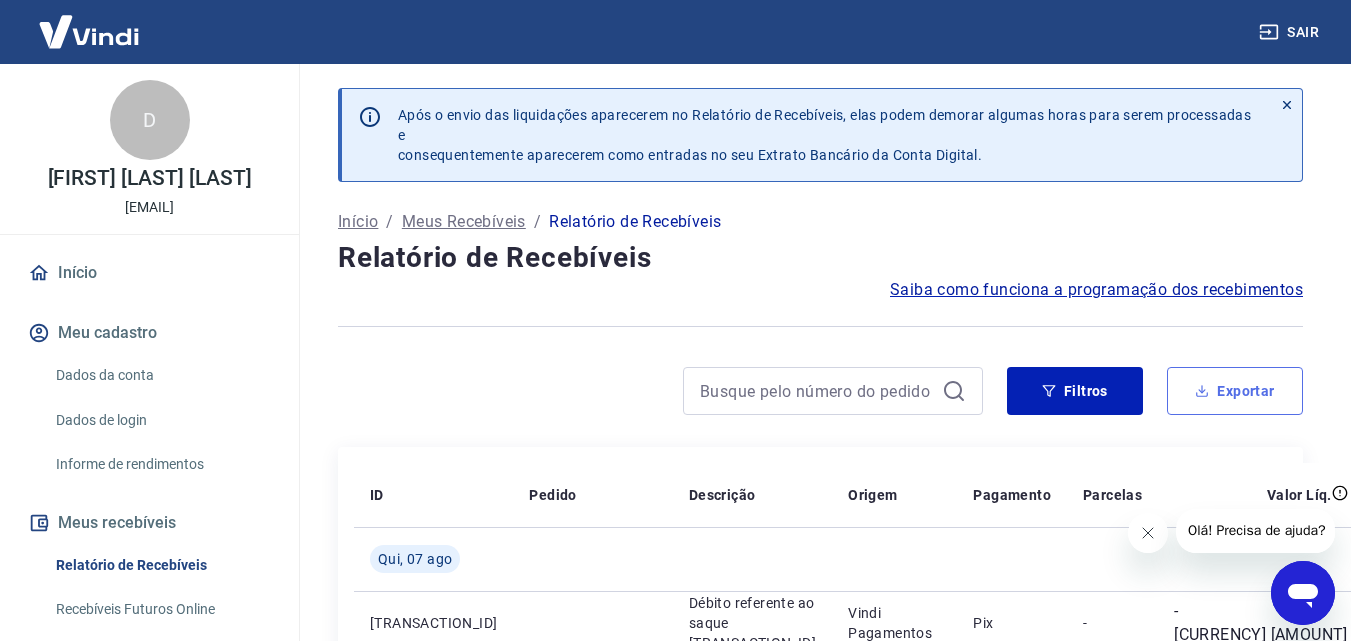 click on "Exportar" at bounding box center (1235, 391) 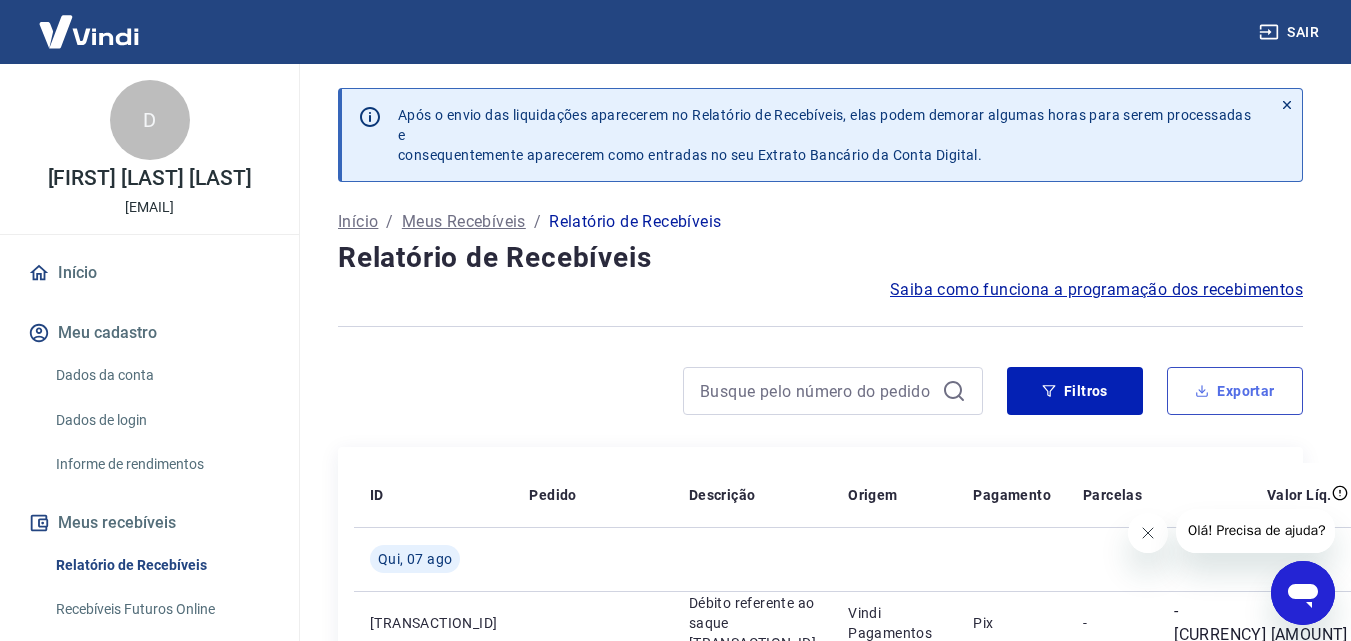 type on "04/08/2025" 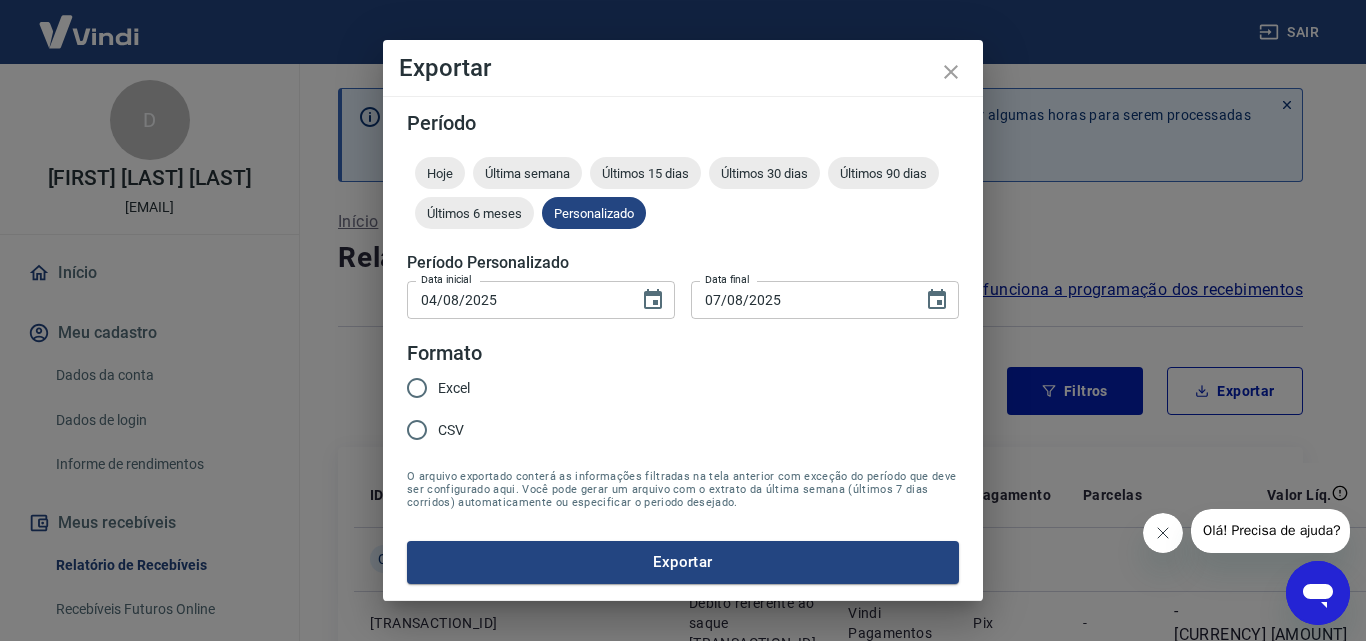 click on "Excel" at bounding box center (417, 388) 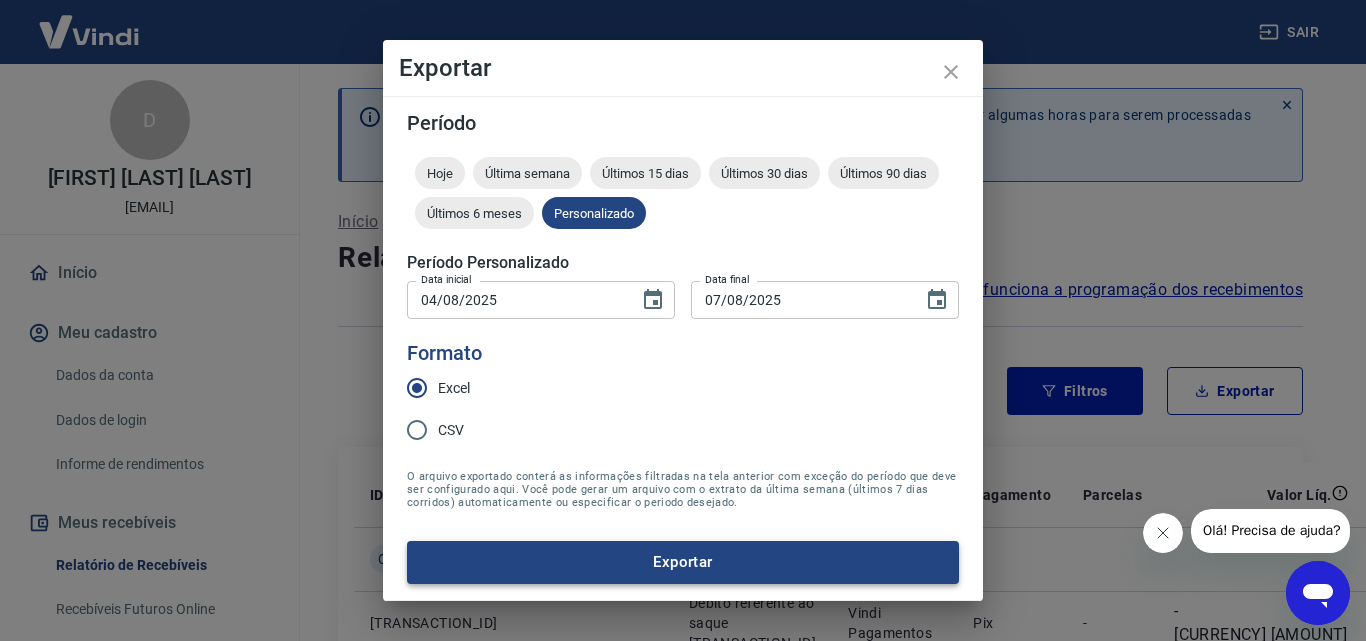 click on "Exportar" at bounding box center (683, 562) 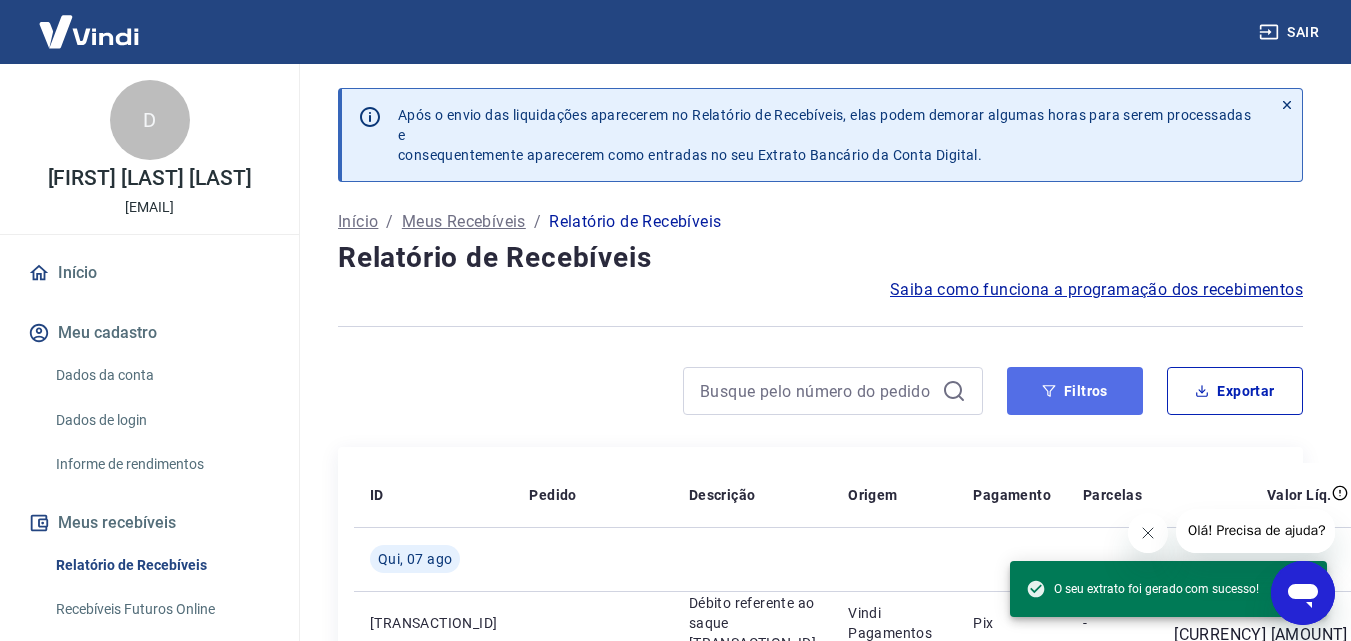 click on "Filtros" at bounding box center (1075, 391) 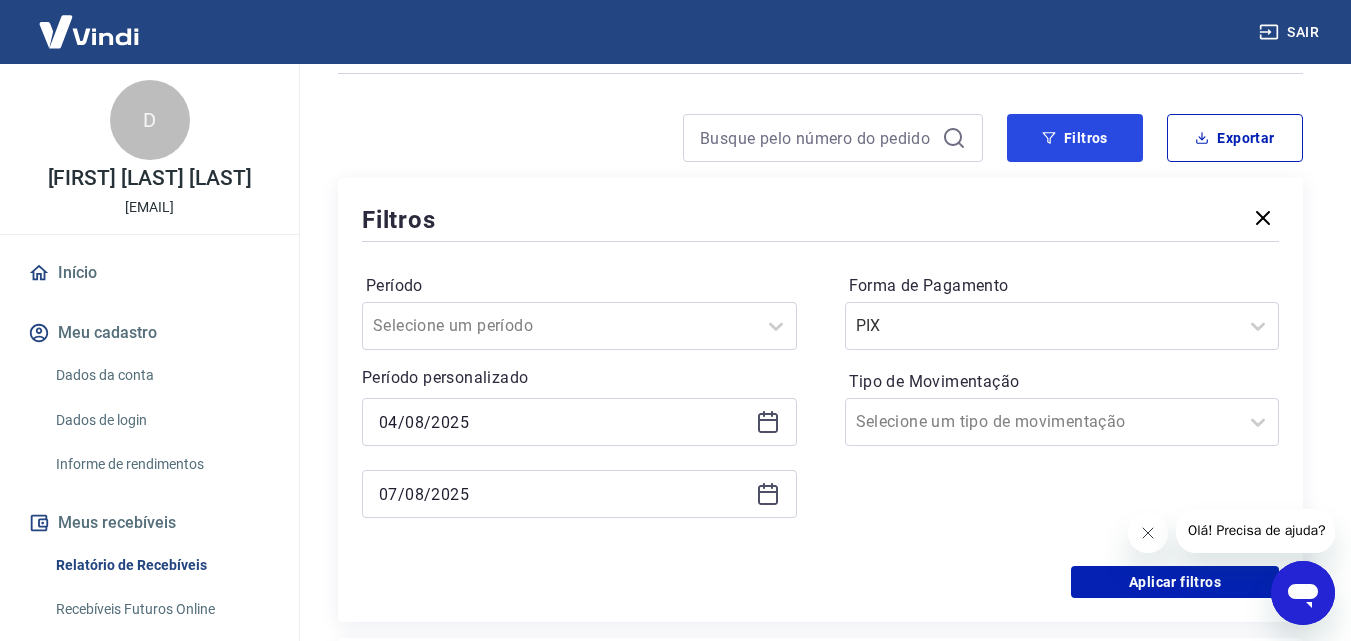 scroll, scrollTop: 300, scrollLeft: 0, axis: vertical 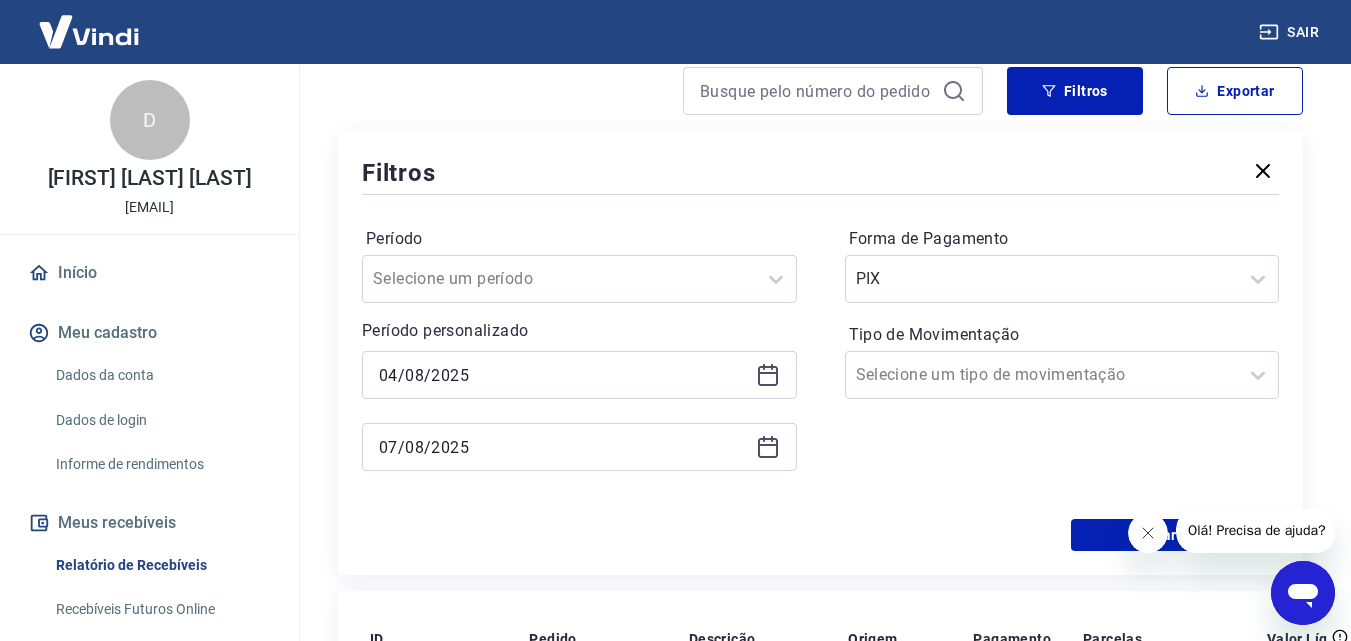 click 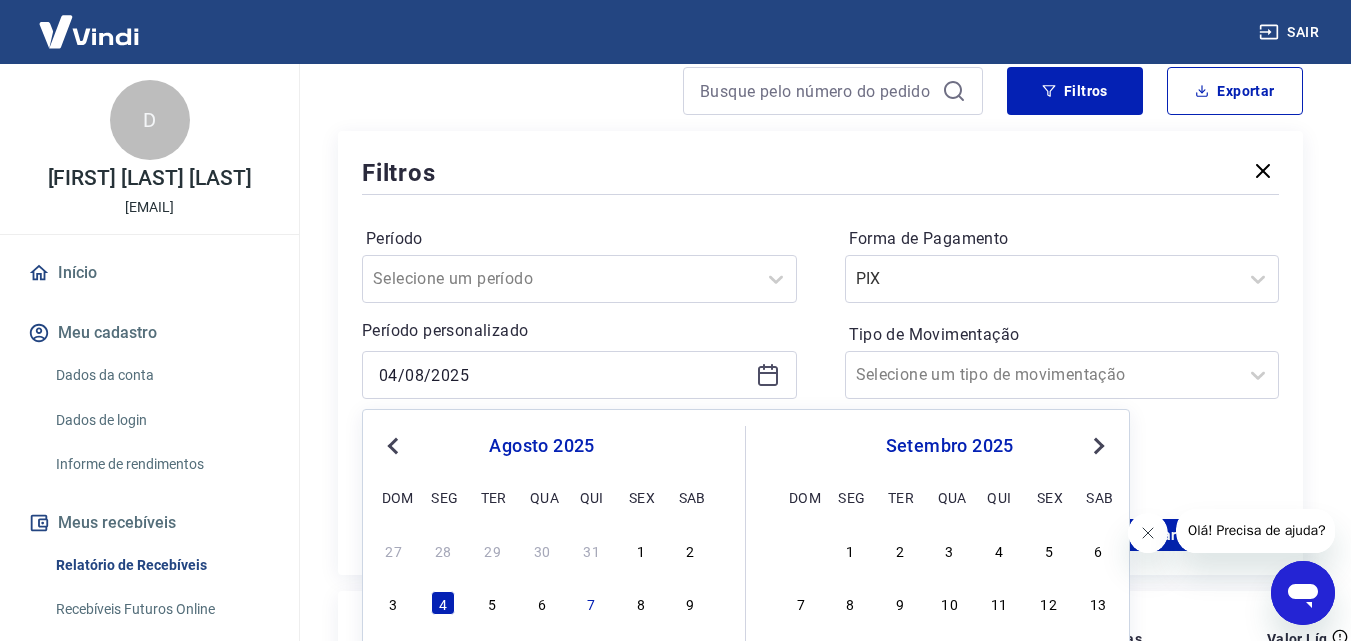 click on "Previous Month" at bounding box center [393, 446] 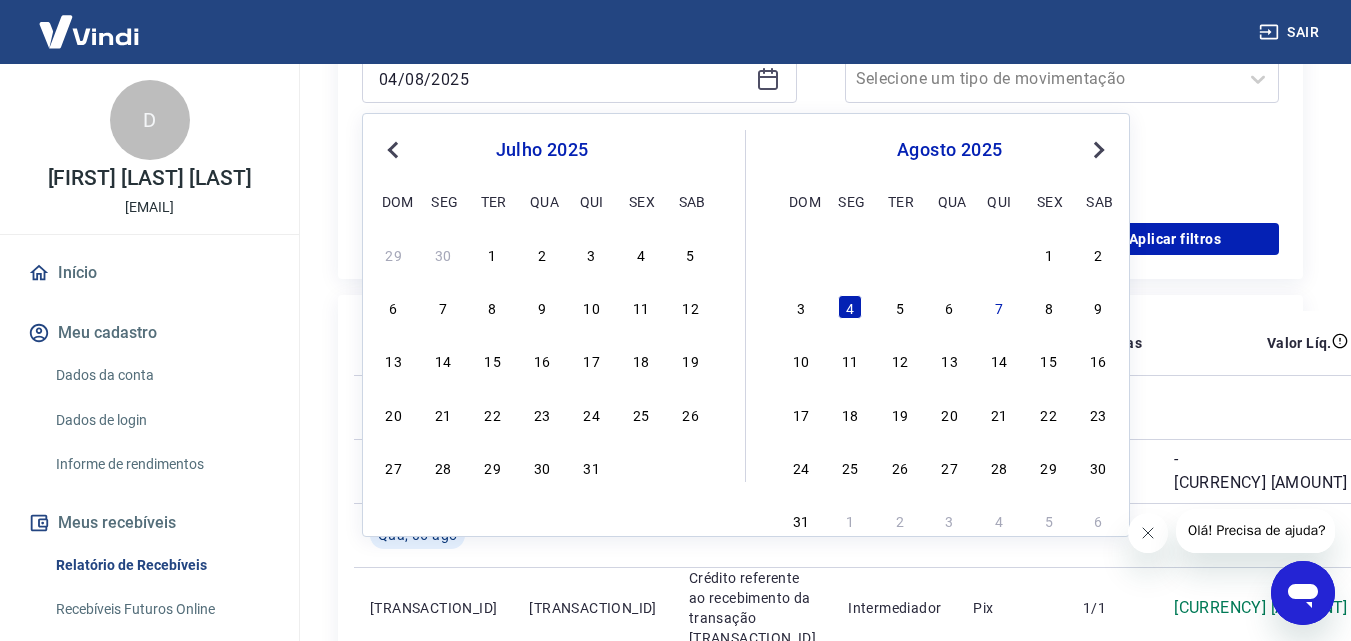 scroll, scrollTop: 600, scrollLeft: 0, axis: vertical 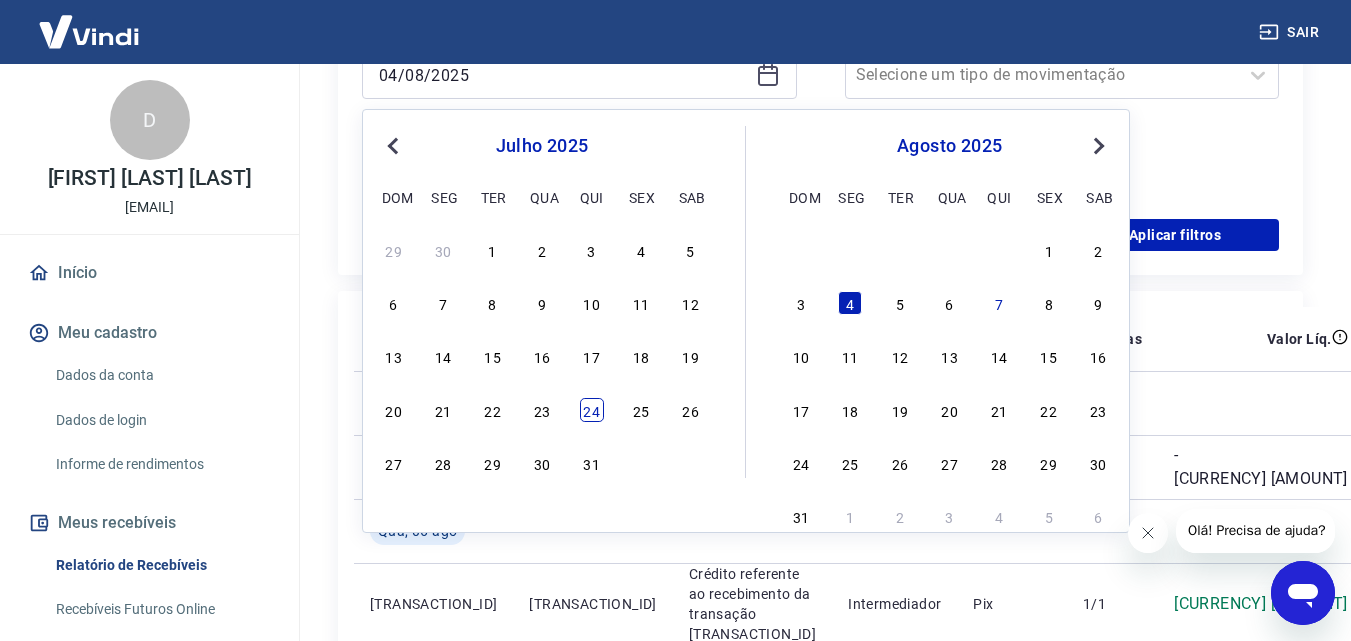 click on "24" at bounding box center (592, 410) 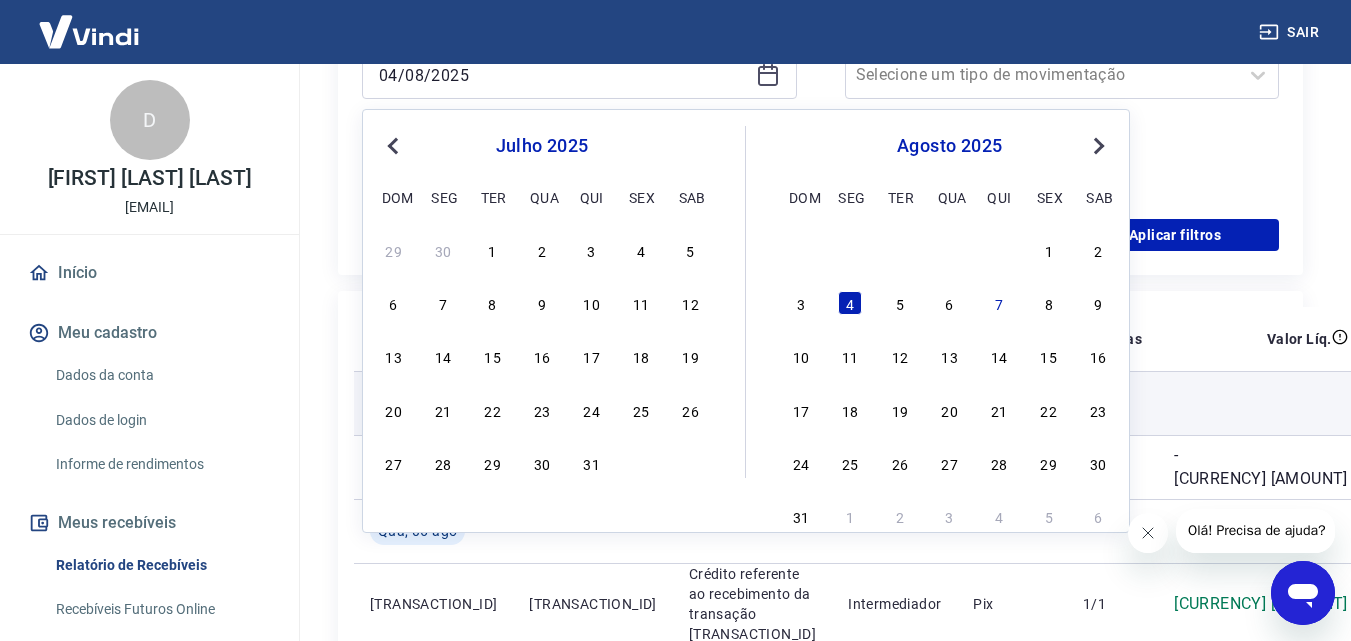 type on "24/07/2025" 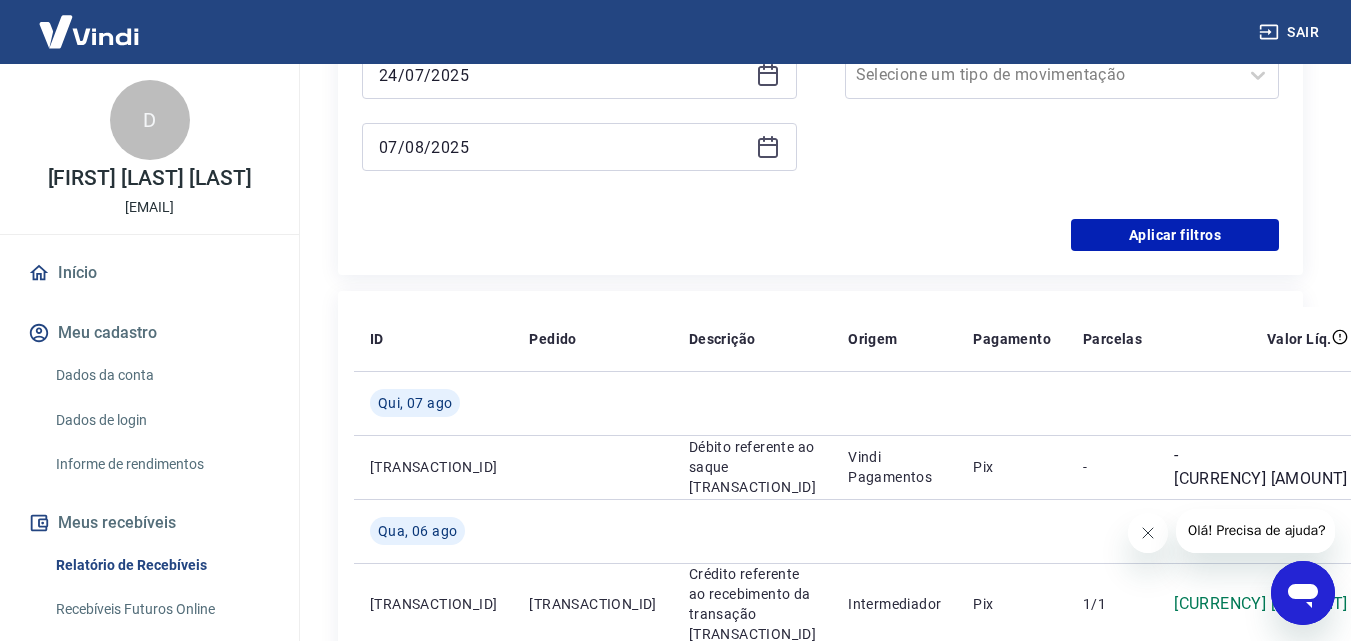 click 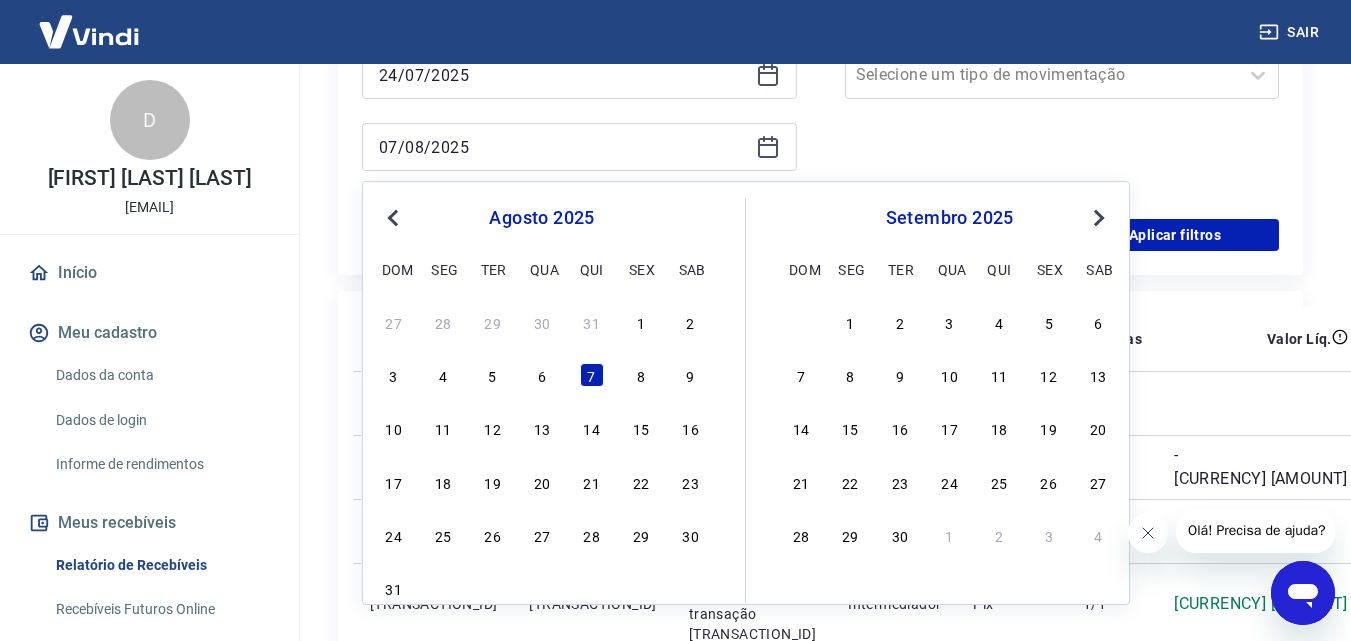 click on "Previous Month" at bounding box center [393, 218] 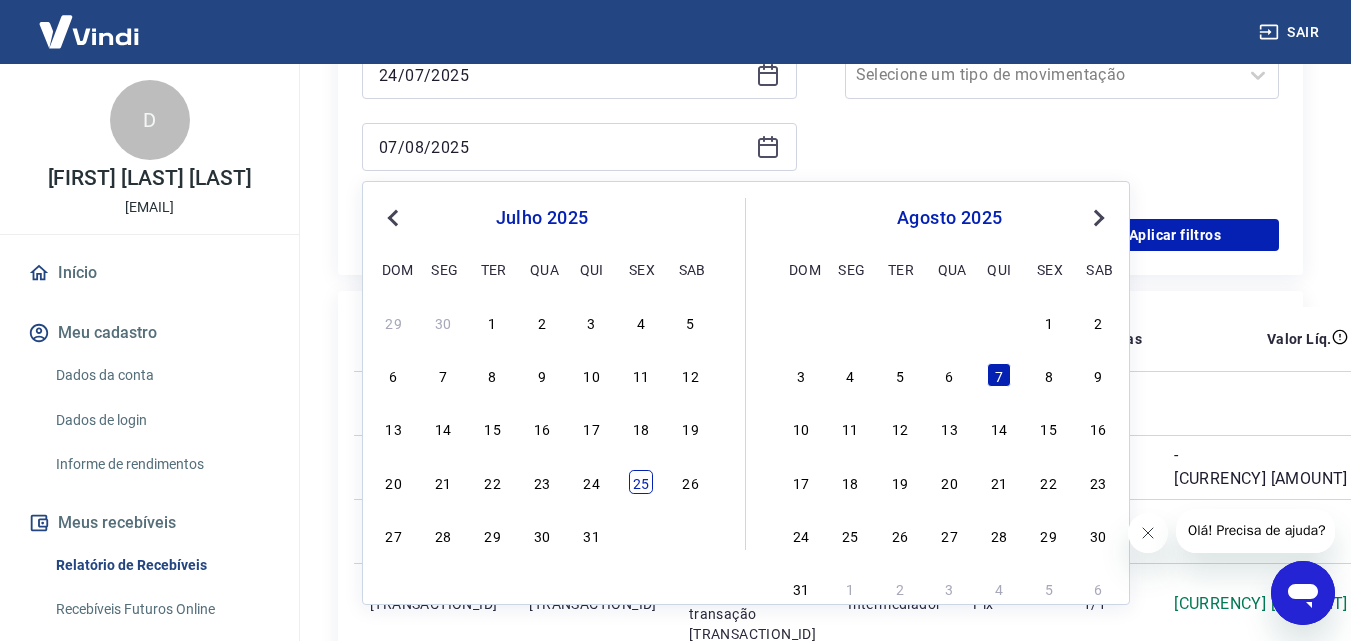 click on "25" at bounding box center (641, 482) 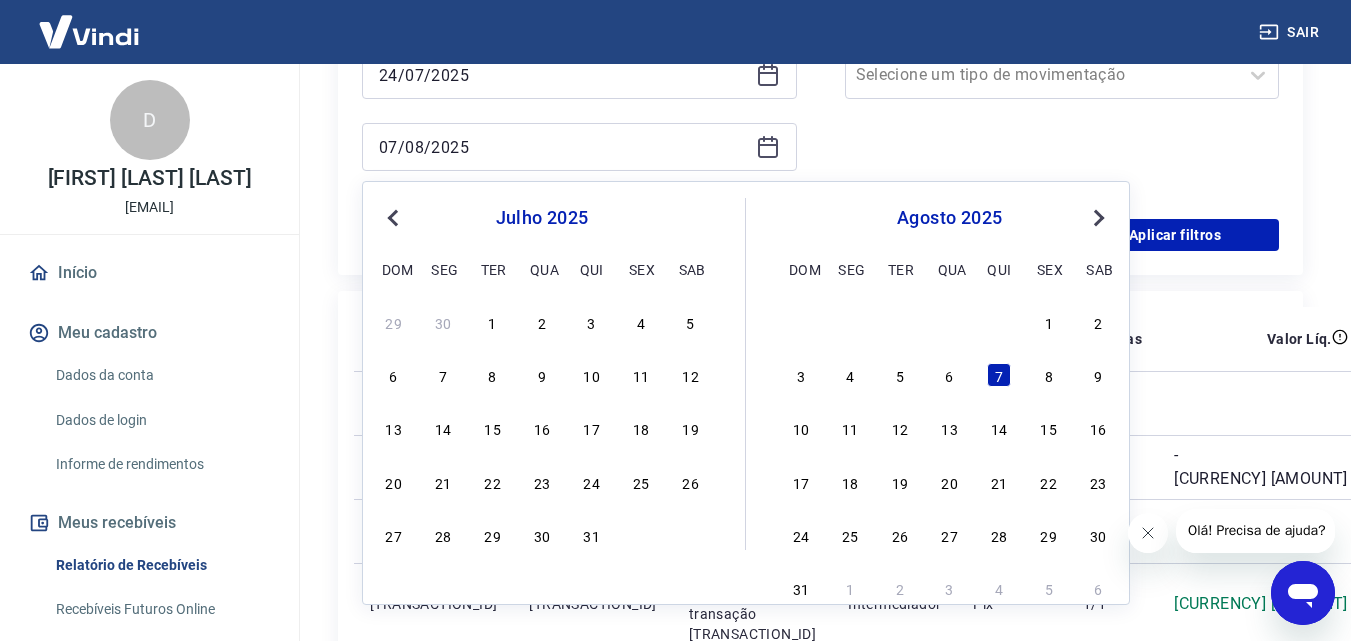 type on "25/07/2025" 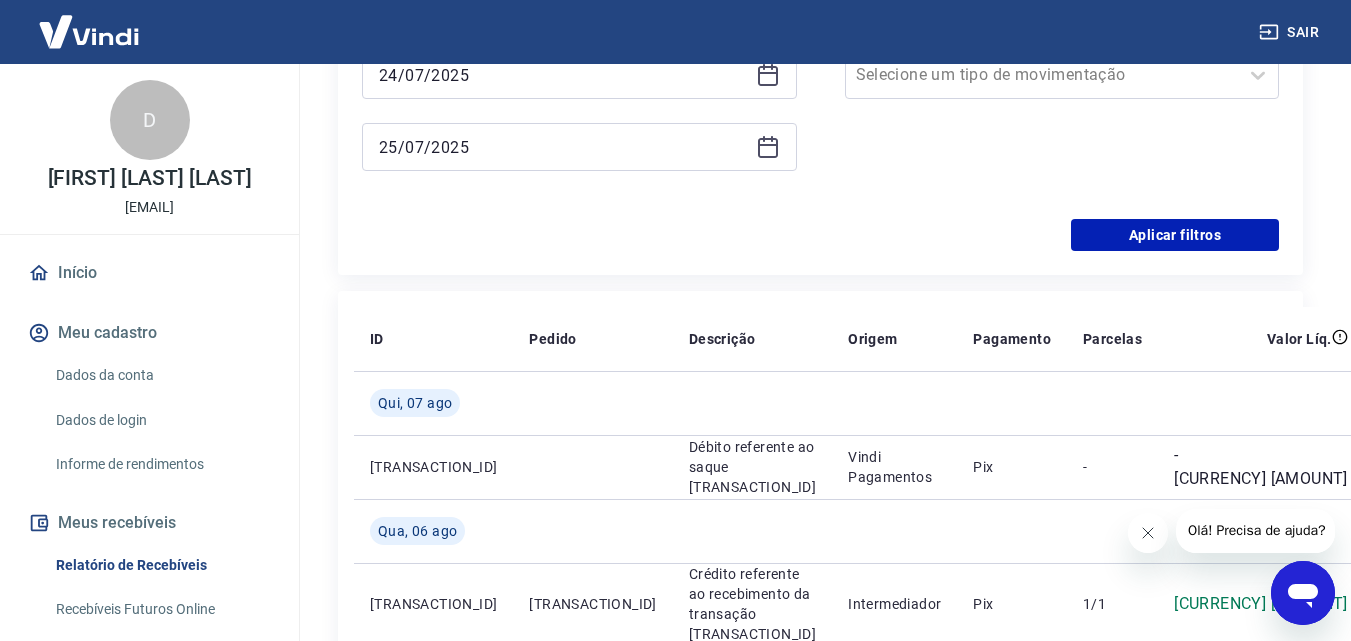 click 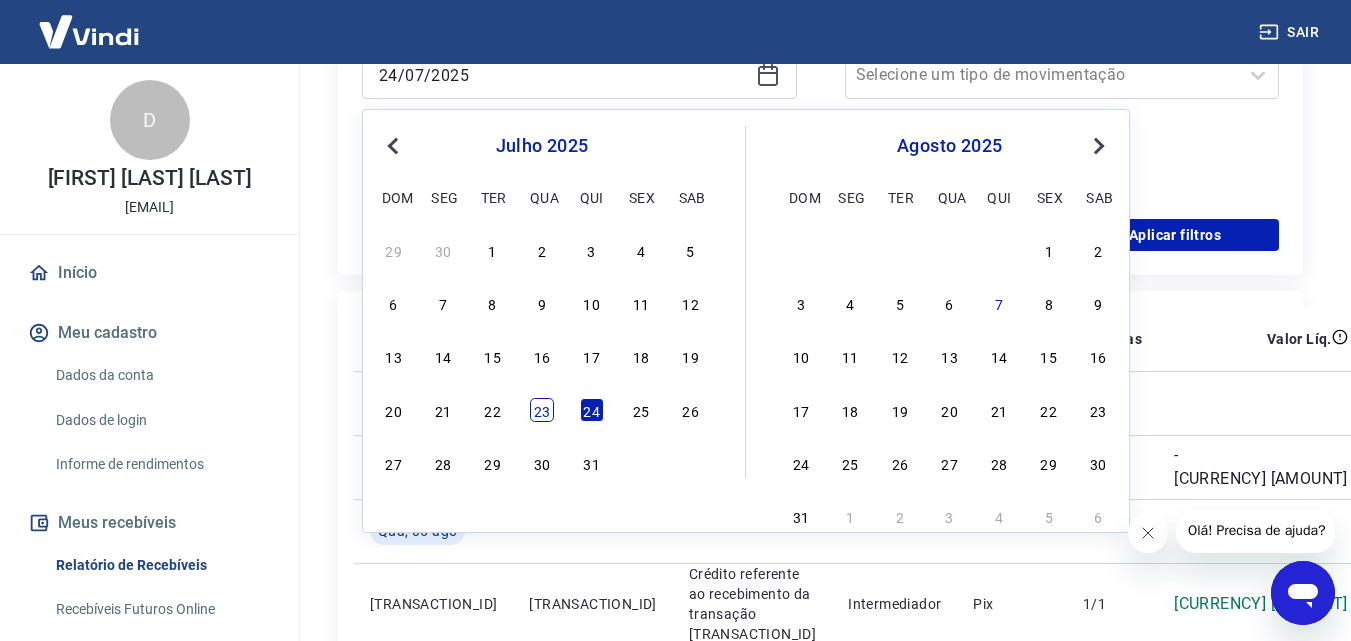 click on "23" at bounding box center [542, 410] 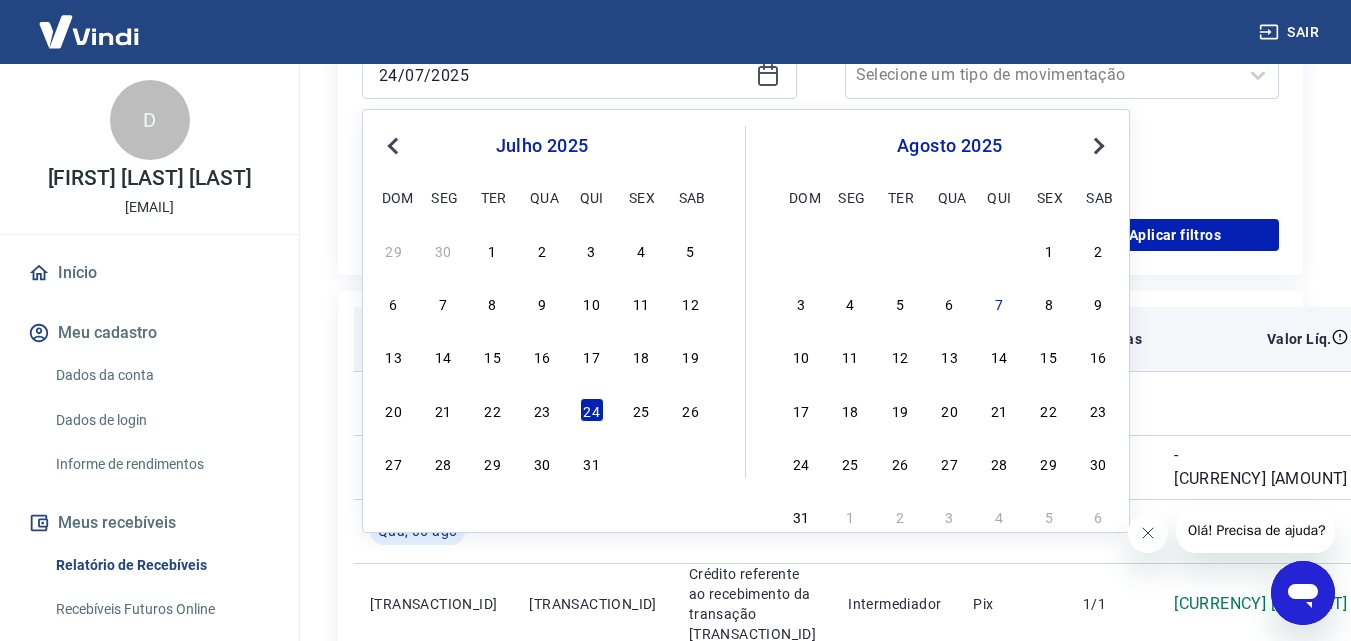 type on "[DATE]" 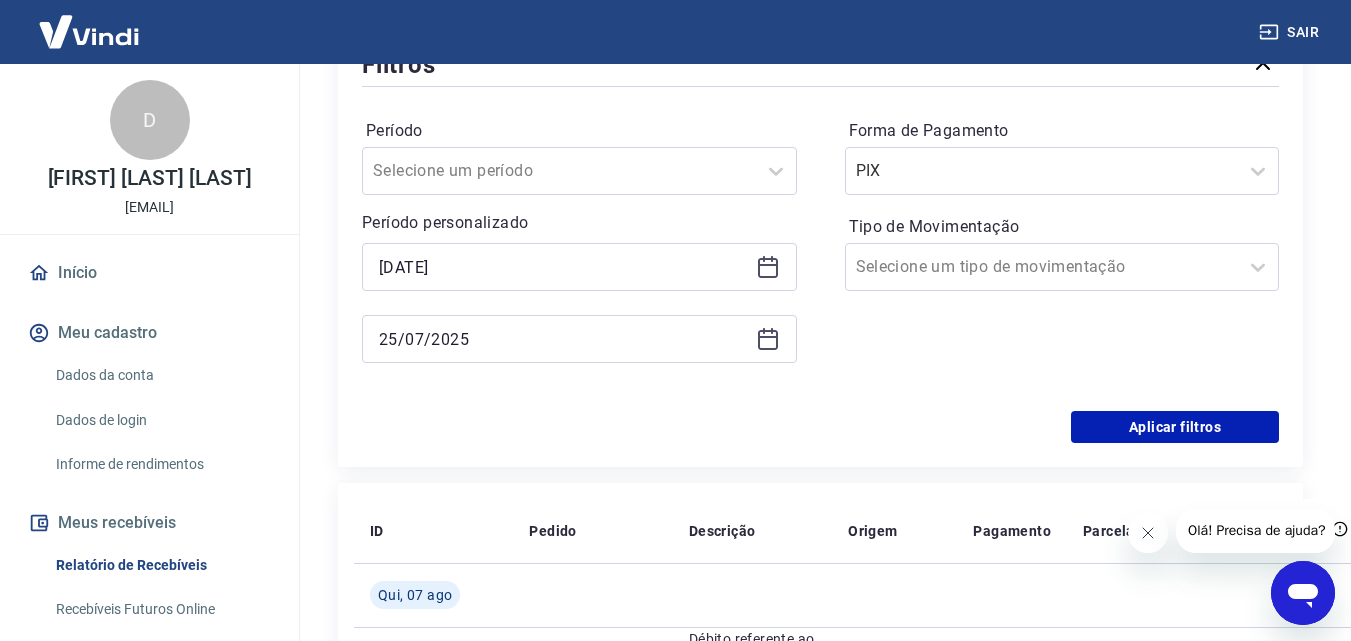 scroll, scrollTop: 400, scrollLeft: 0, axis: vertical 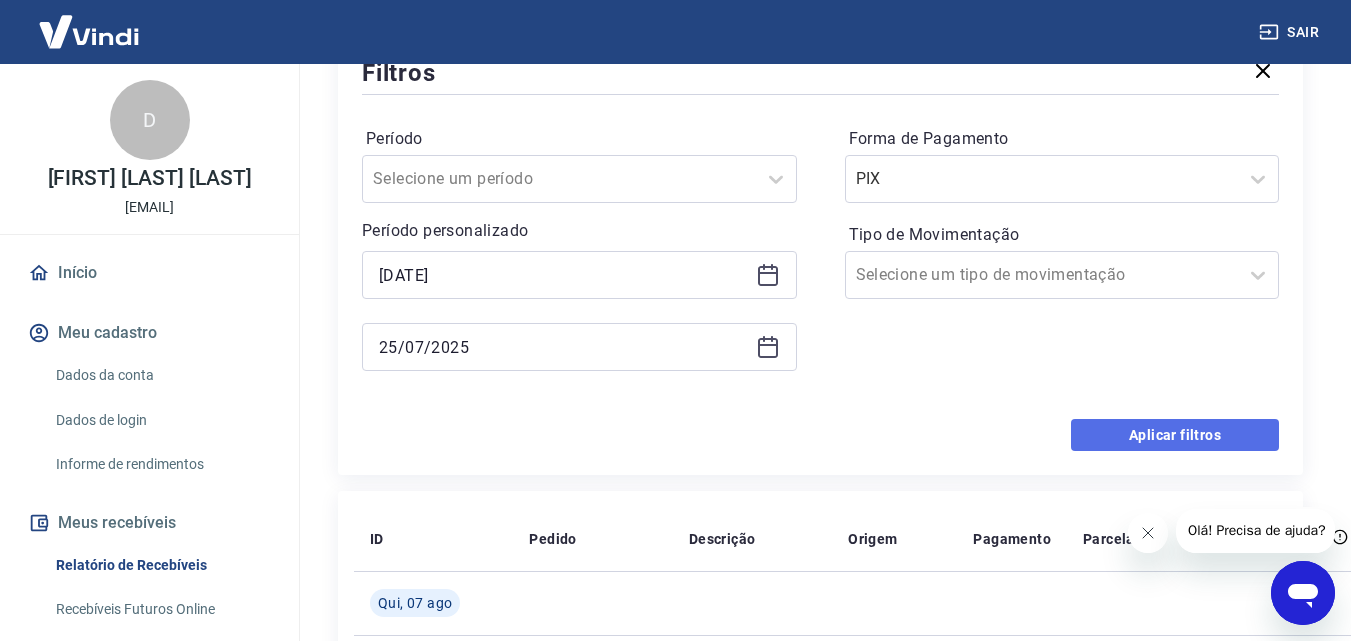 click on "Aplicar filtros" at bounding box center (1175, 435) 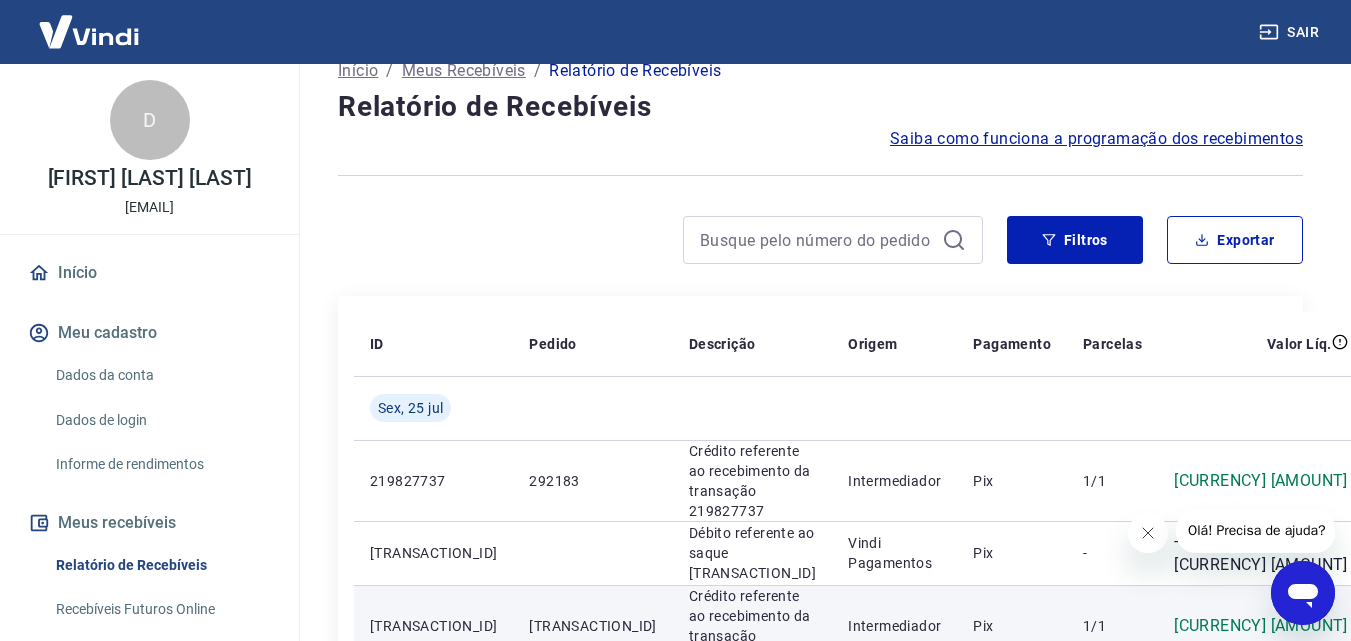 scroll, scrollTop: 0, scrollLeft: 0, axis: both 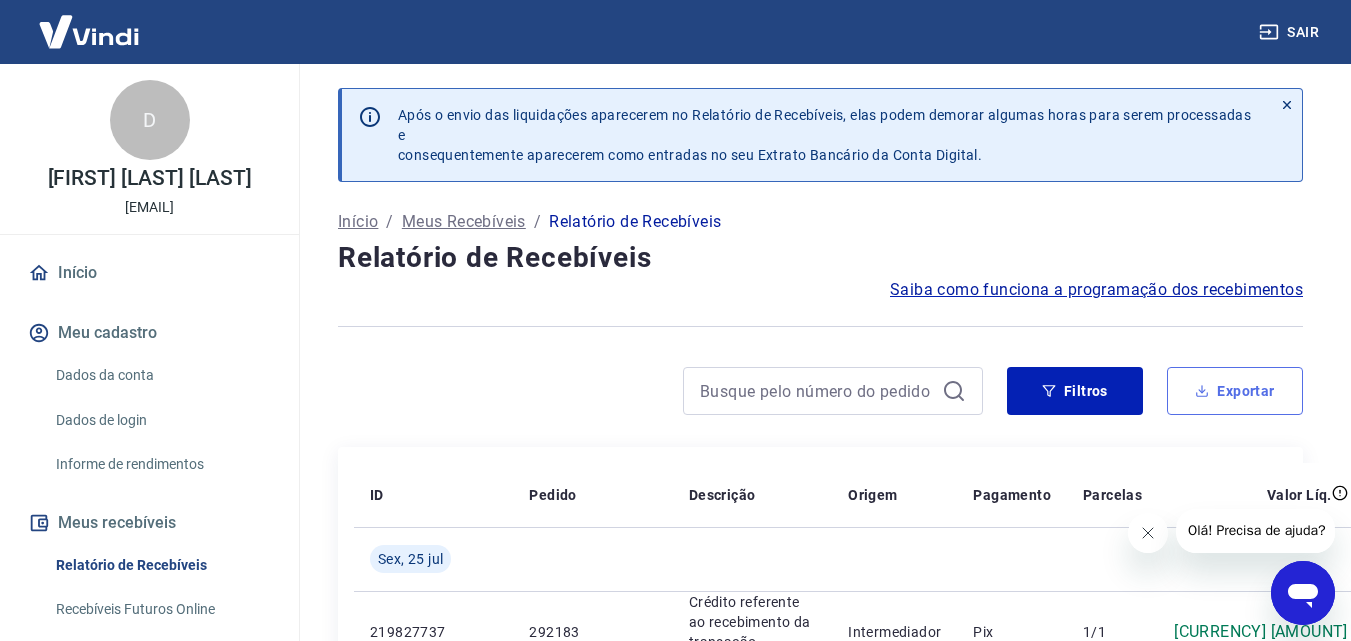 click 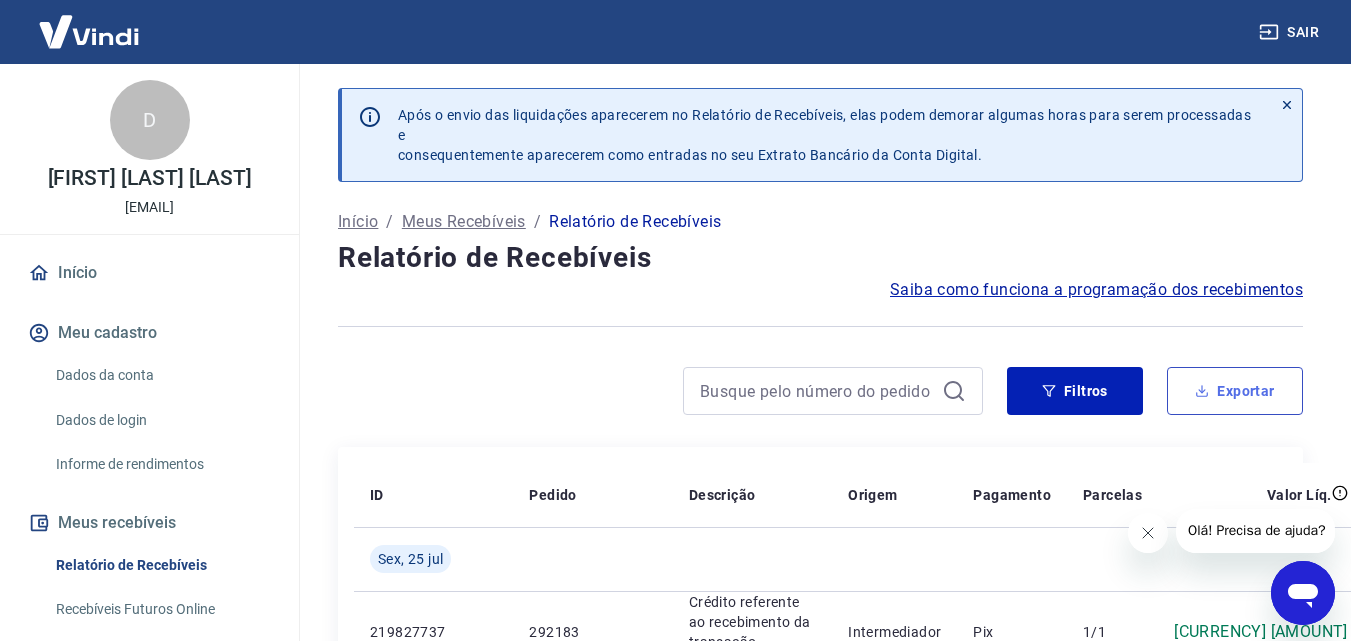 type on "[DATE]" 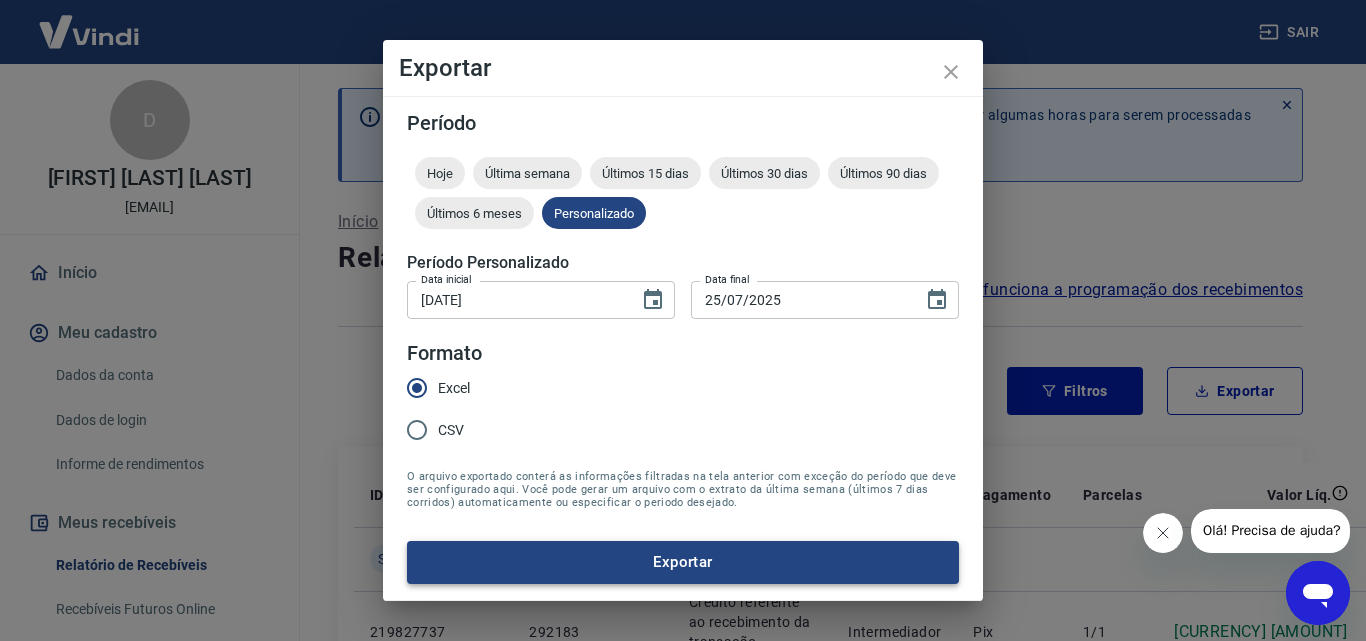 click on "Exportar" at bounding box center (683, 562) 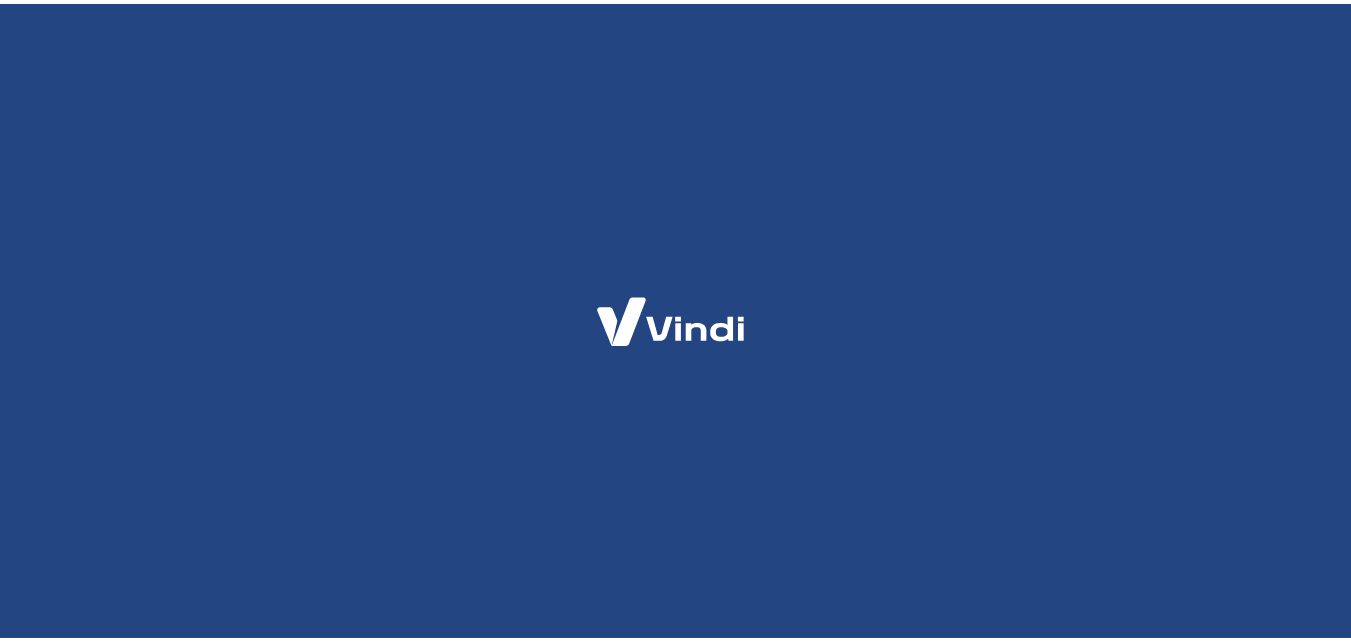 scroll, scrollTop: 0, scrollLeft: 0, axis: both 